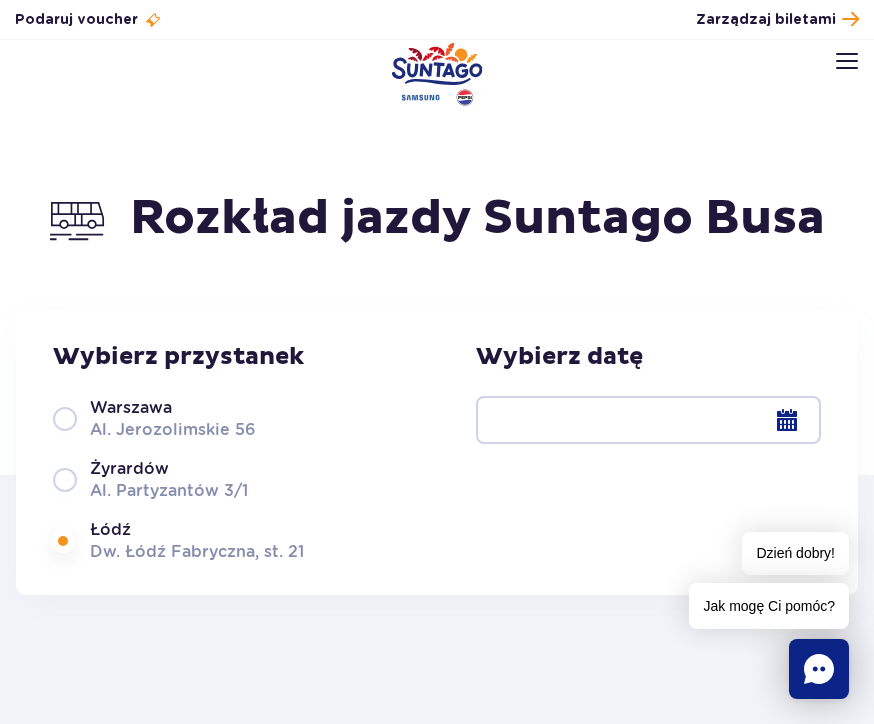 scroll, scrollTop: 0, scrollLeft: 0, axis: both 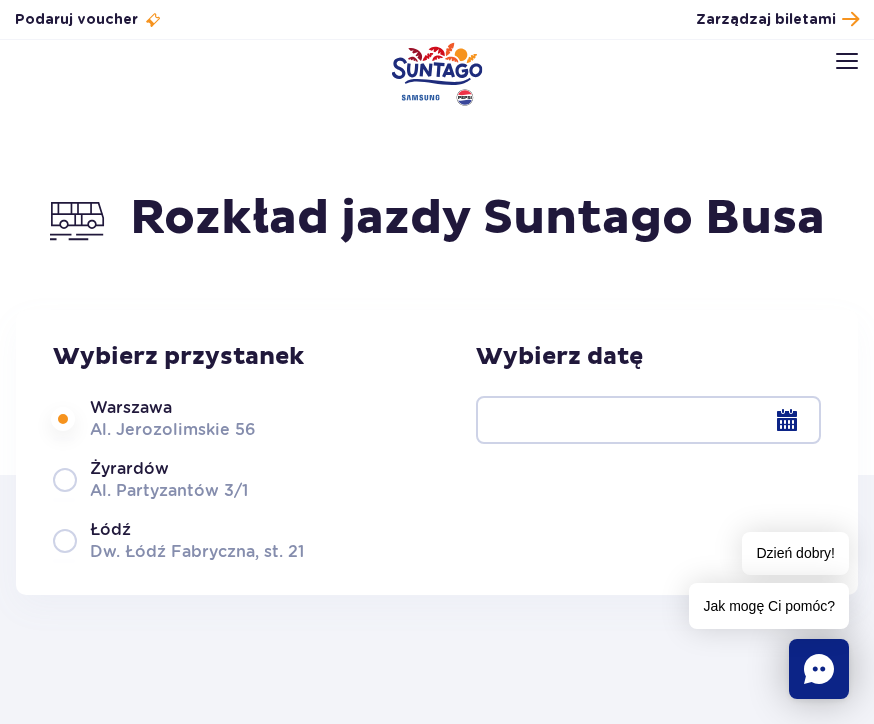 click at bounding box center (648, 420) 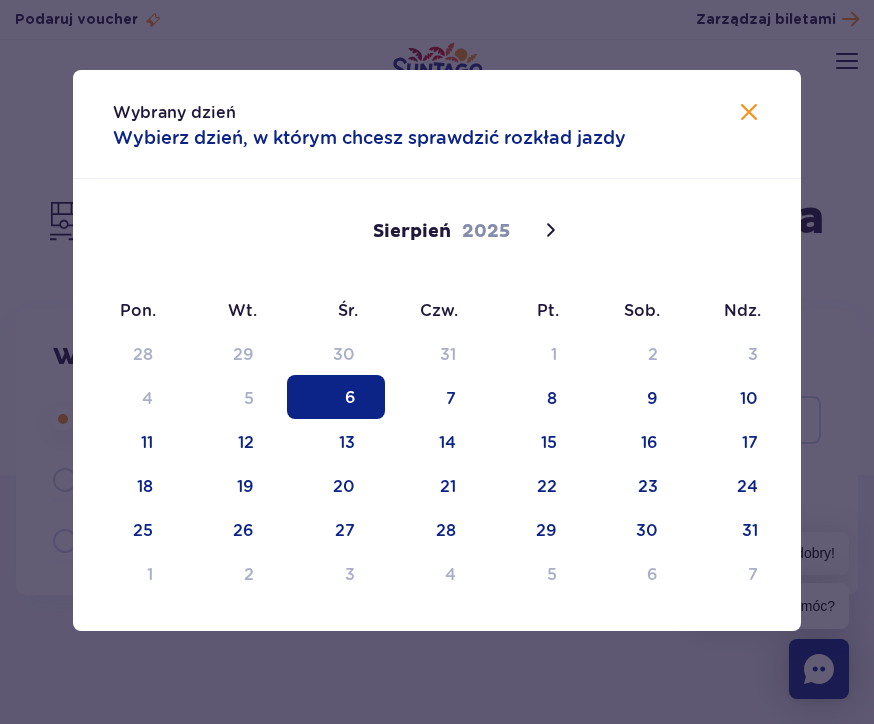 click on "6" at bounding box center [336, 397] 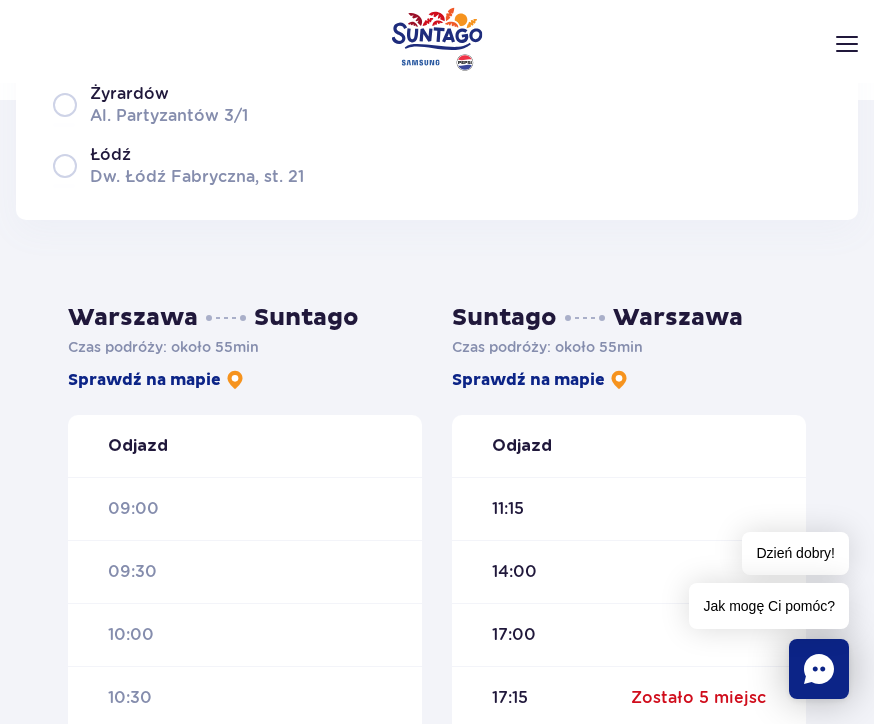 scroll, scrollTop: 392, scrollLeft: 0, axis: vertical 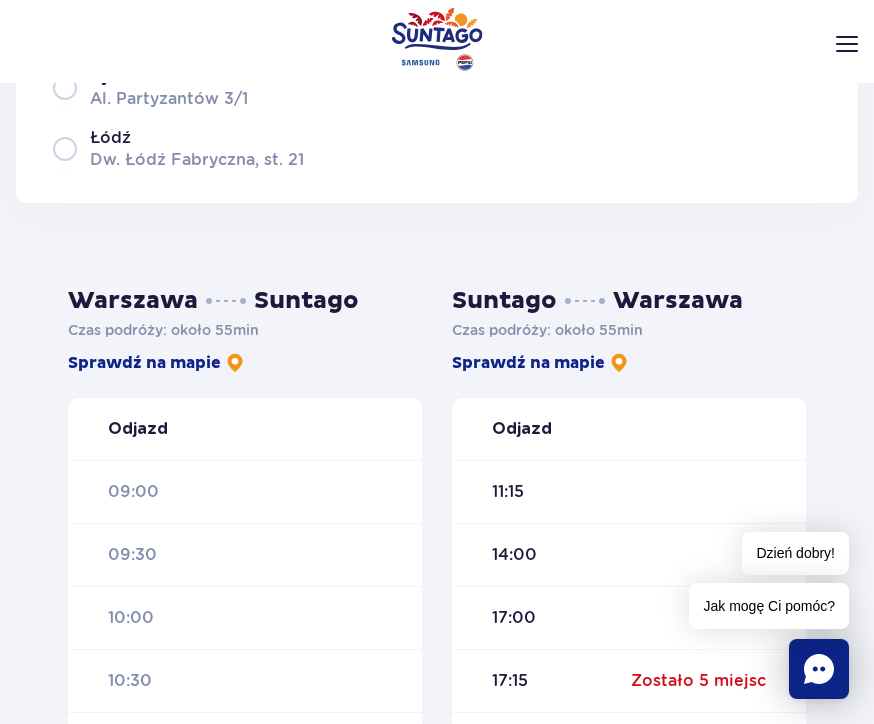 click on "11:15" at bounding box center [629, 491] 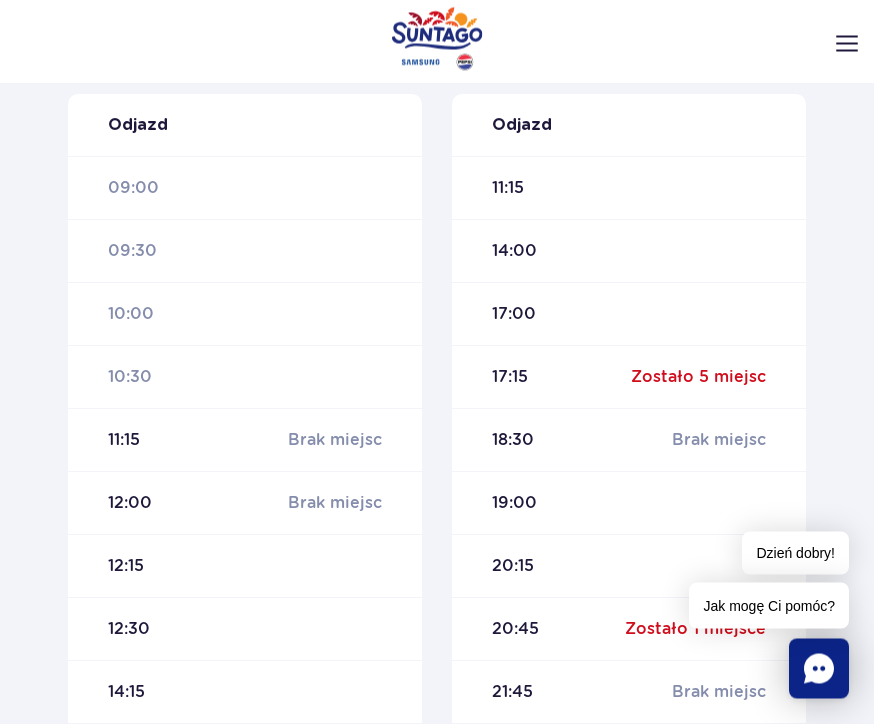 scroll, scrollTop: 697, scrollLeft: 0, axis: vertical 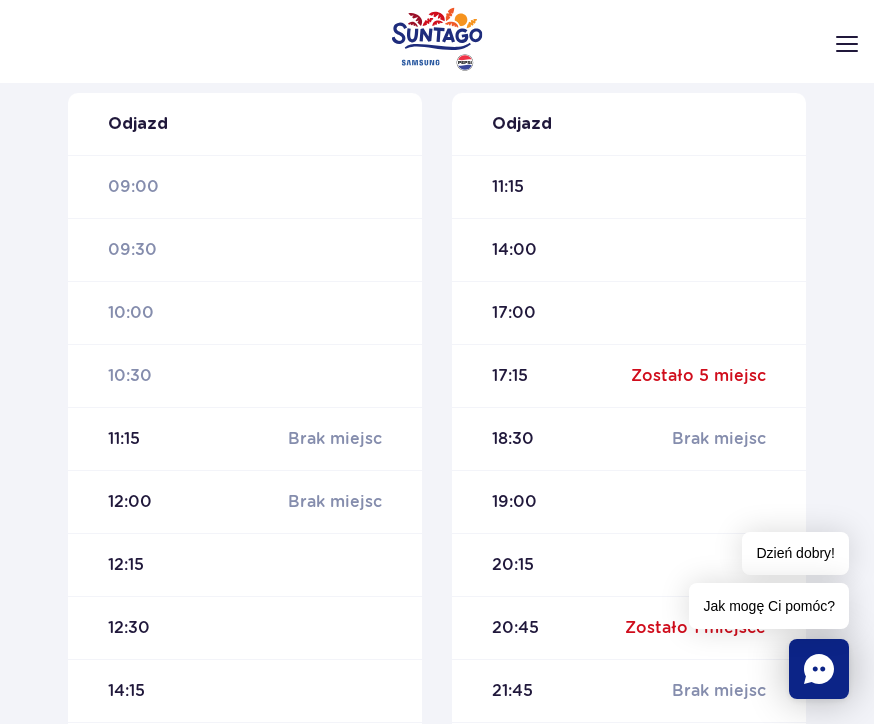 click on "12:15" at bounding box center [245, 564] 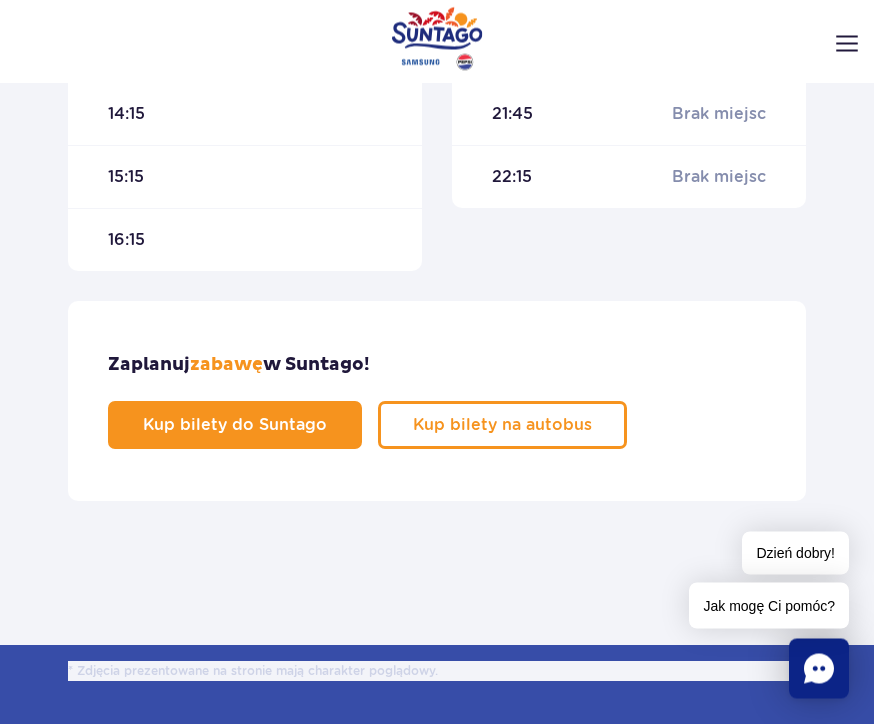 scroll, scrollTop: 1251, scrollLeft: 0, axis: vertical 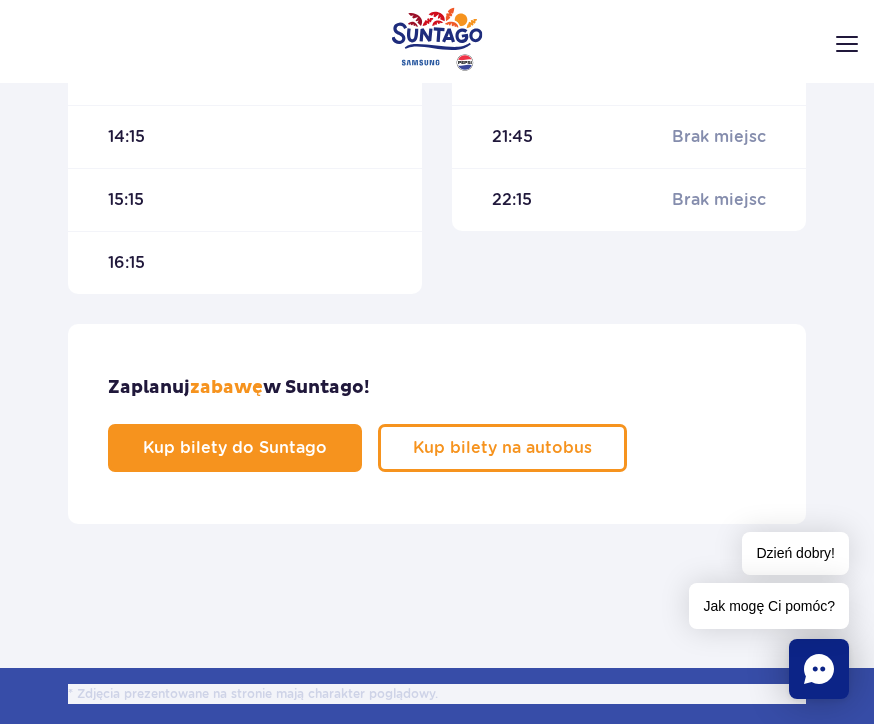 click on "Zaplanuj  zabawę  w Suntago! Kup bilety do Suntago Kup bilety na autobus" at bounding box center (437, 424) 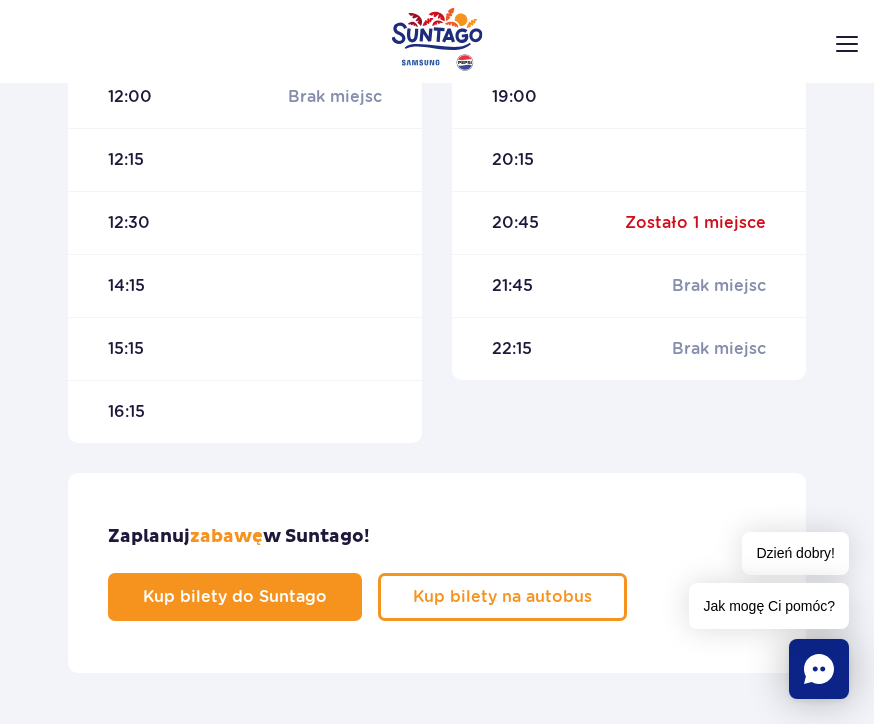 scroll, scrollTop: 1105, scrollLeft: 0, axis: vertical 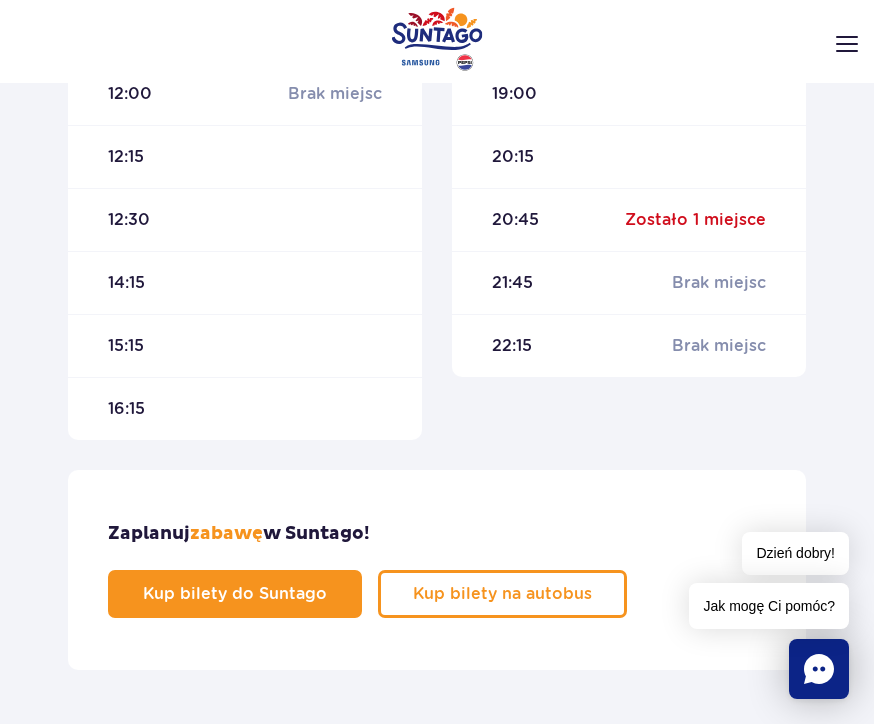 click on "Kup bilety na autobus" at bounding box center (502, 594) 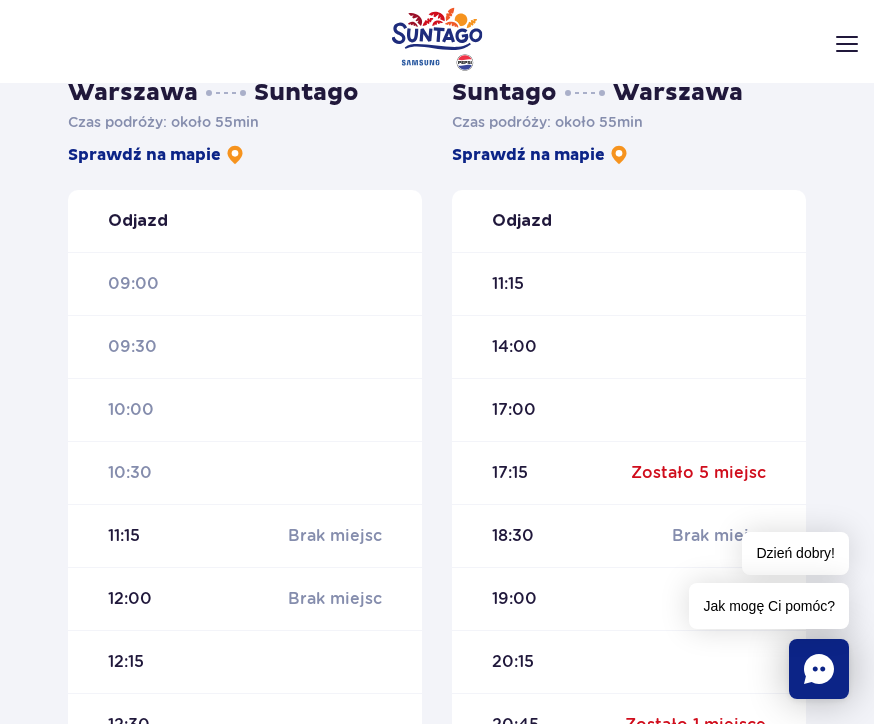 scroll, scrollTop: 601, scrollLeft: 0, axis: vertical 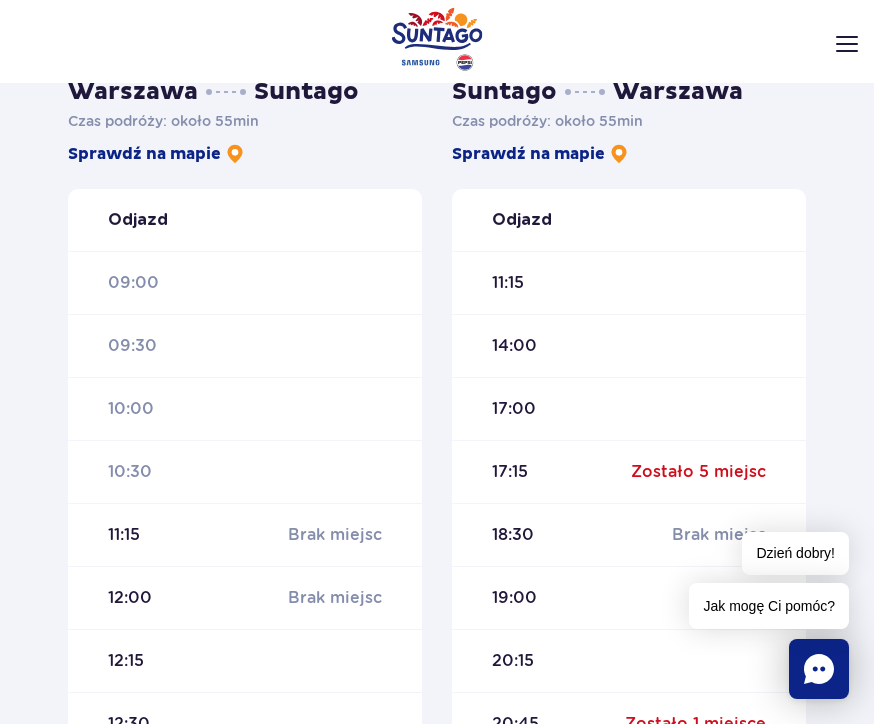click on "17:00" at bounding box center [629, 408] 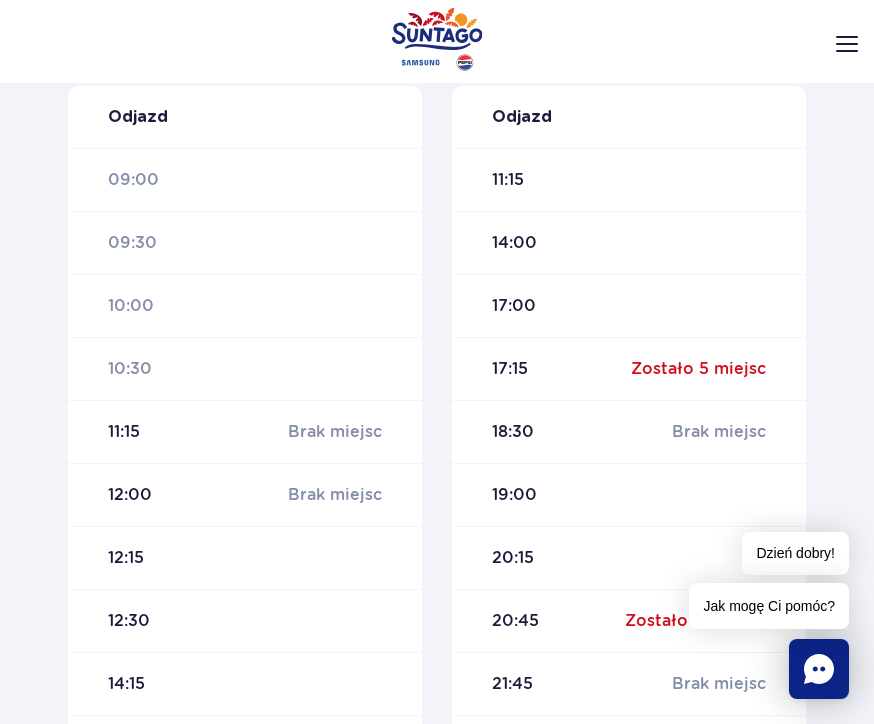scroll, scrollTop: 816, scrollLeft: 0, axis: vertical 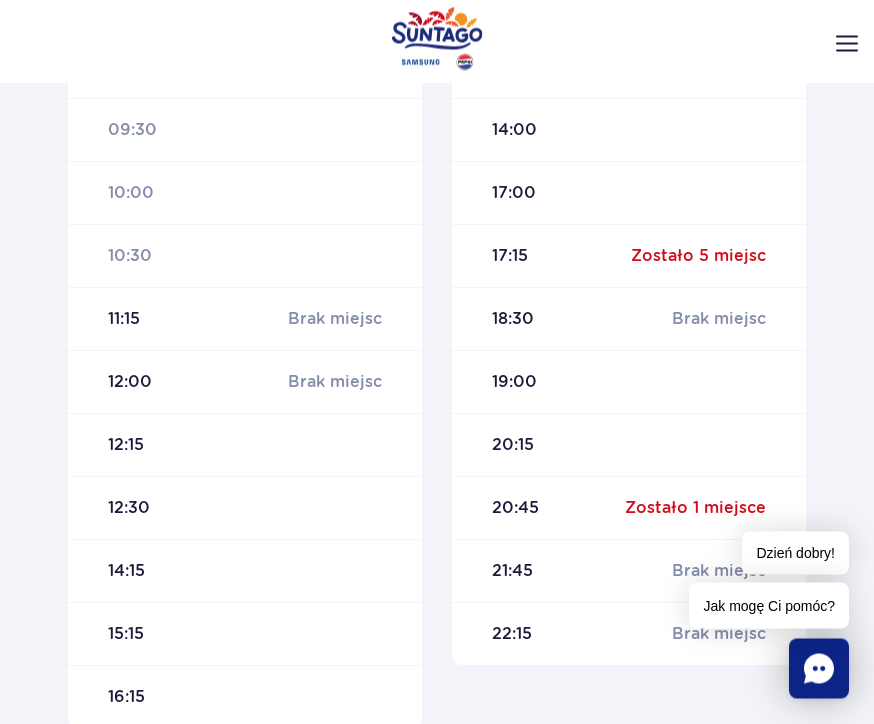 click on "Zostało 1 miejsce" at bounding box center (695, 509) 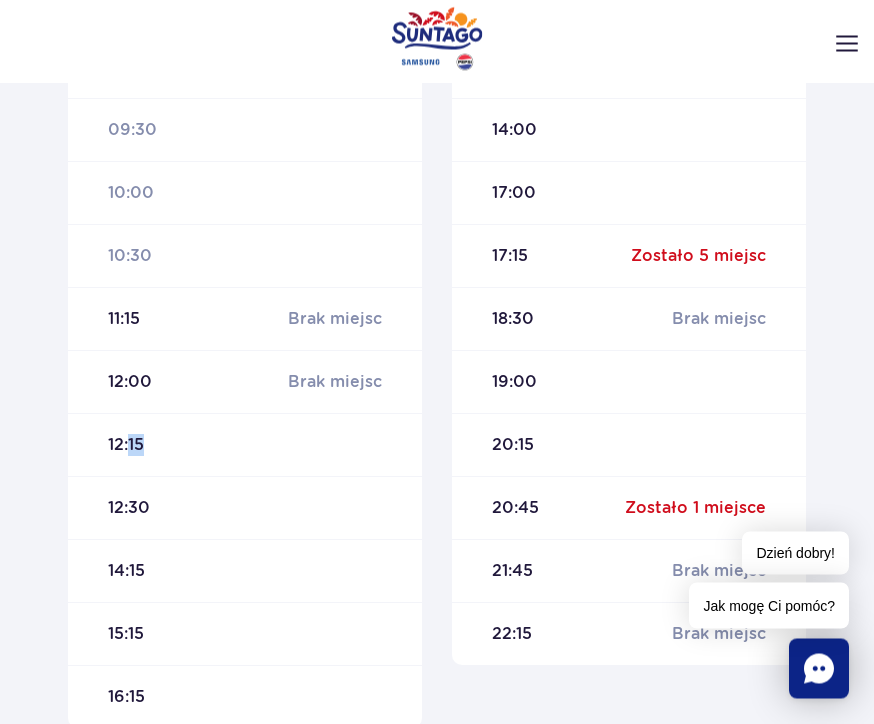 click on "12:30" at bounding box center (245, 508) 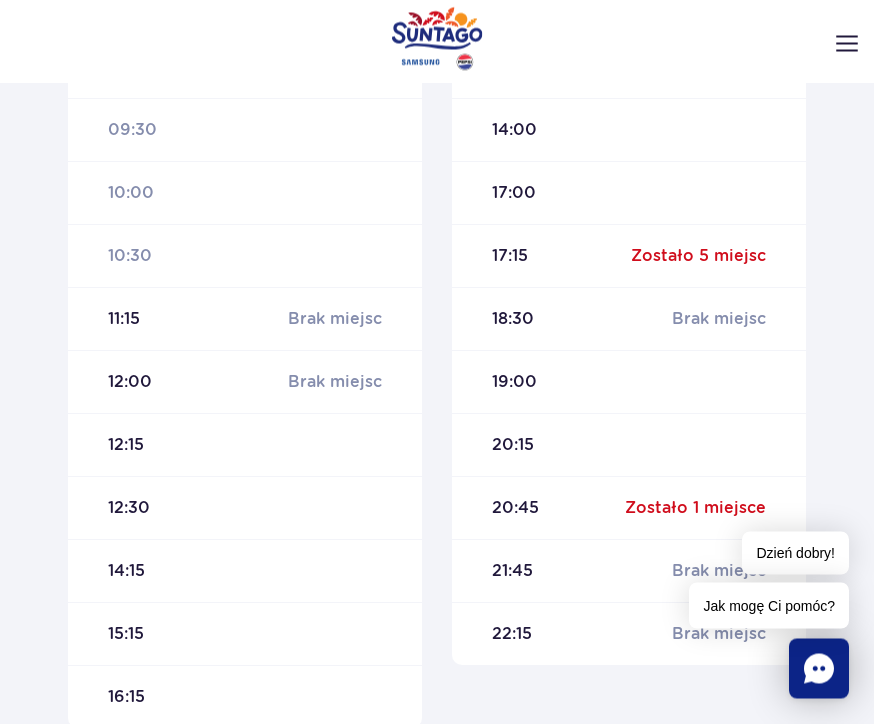 click on "12:15" at bounding box center (245, 445) 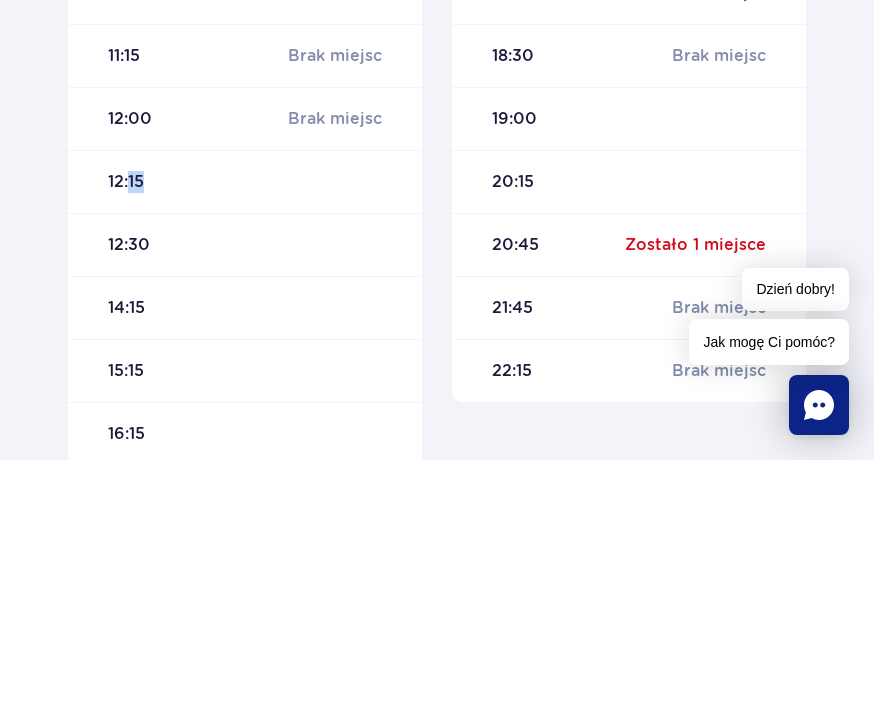 scroll, scrollTop: 1081, scrollLeft: 0, axis: vertical 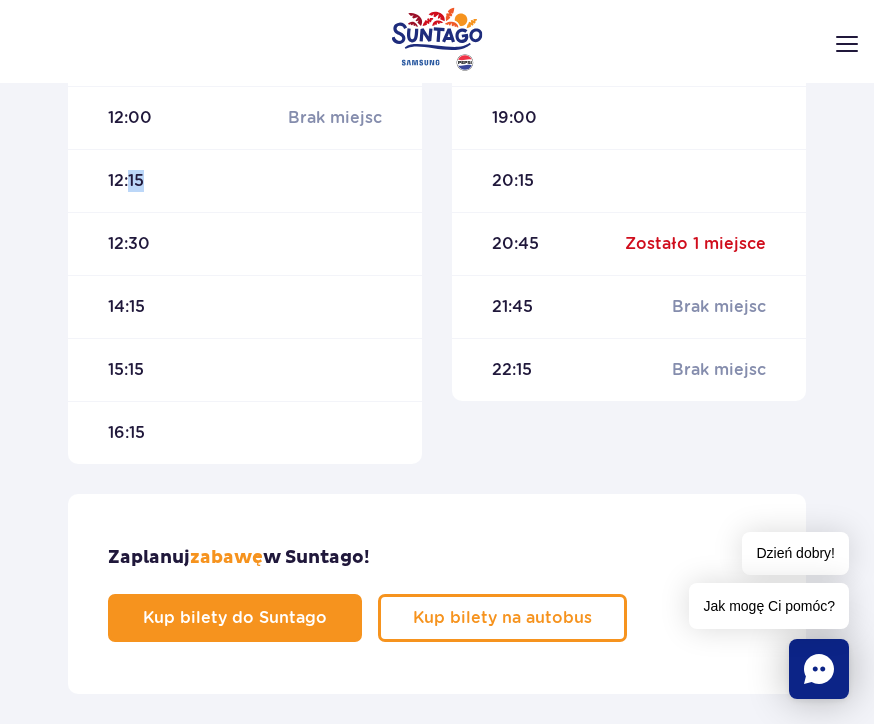 click on "14:15" at bounding box center [245, 306] 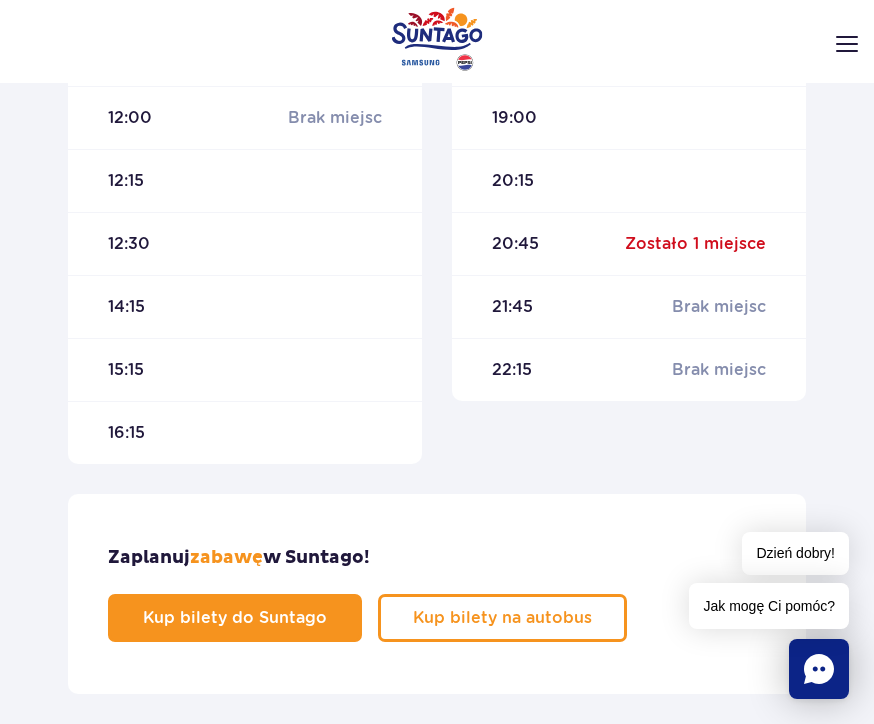 click on "14:15" at bounding box center [245, 306] 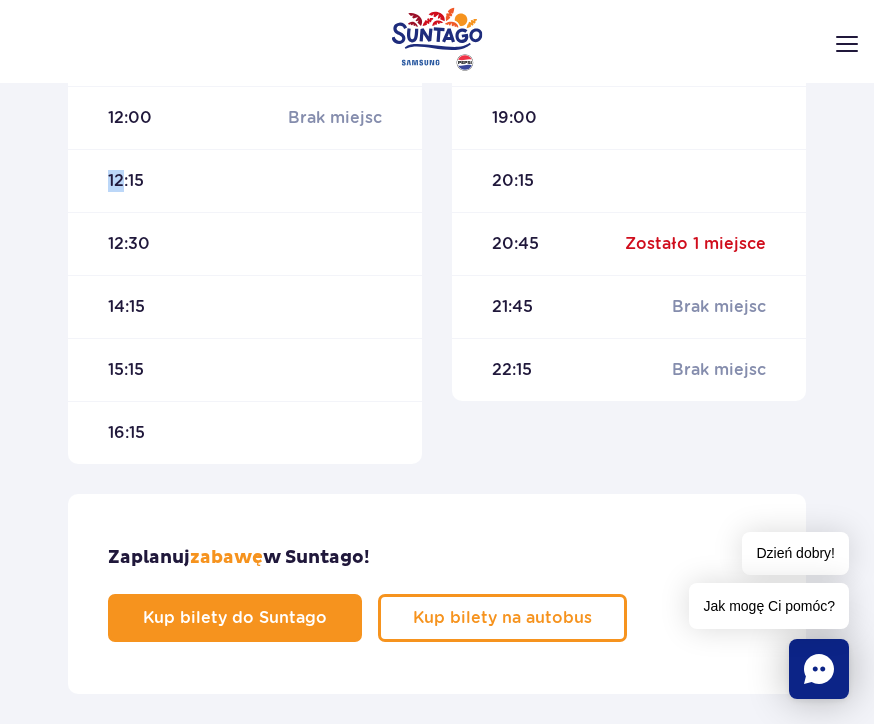 click on "12:15" at bounding box center (126, 181) 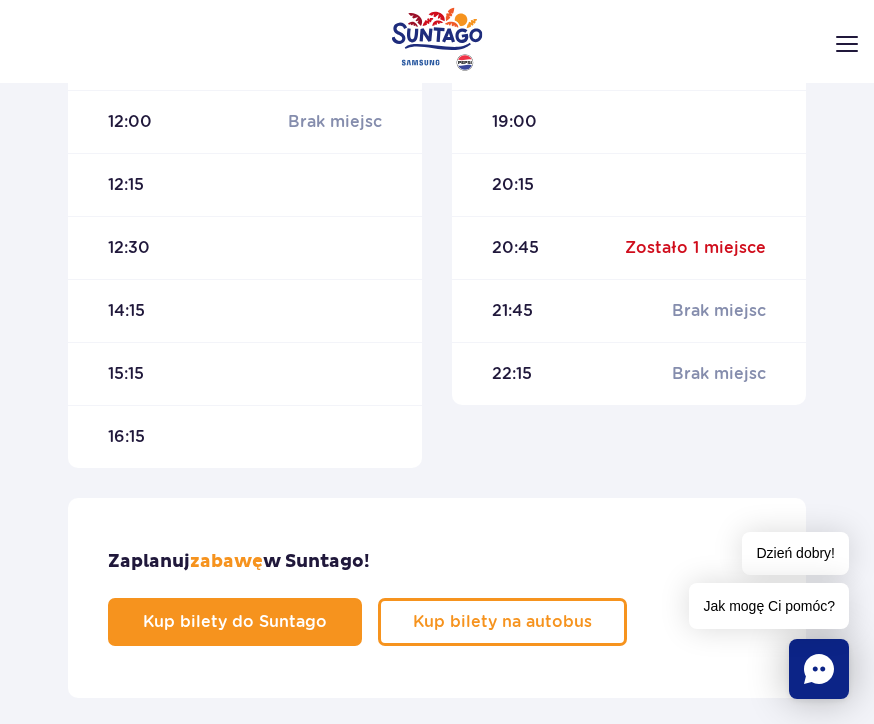 scroll, scrollTop: 1076, scrollLeft: 0, axis: vertical 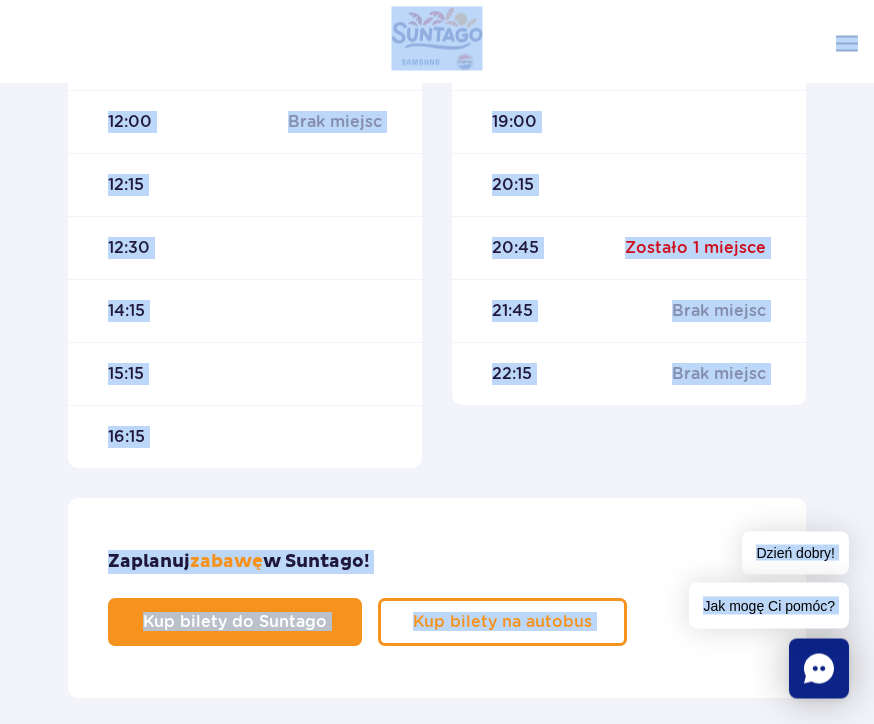 click on "20:15" at bounding box center [629, 185] 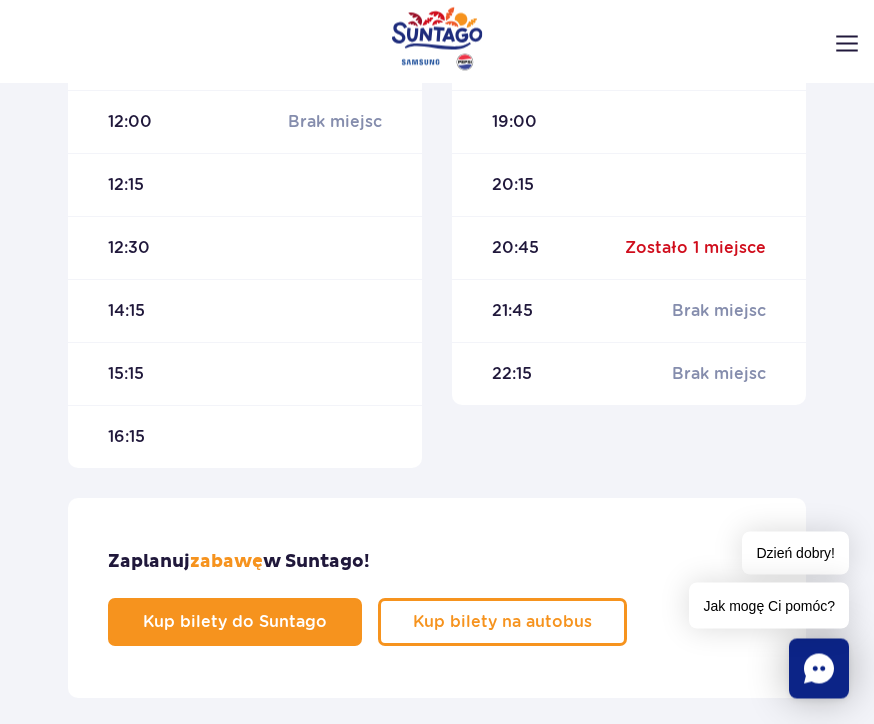 click on "20:45 Zostało 1 miejsce" at bounding box center [629, 248] 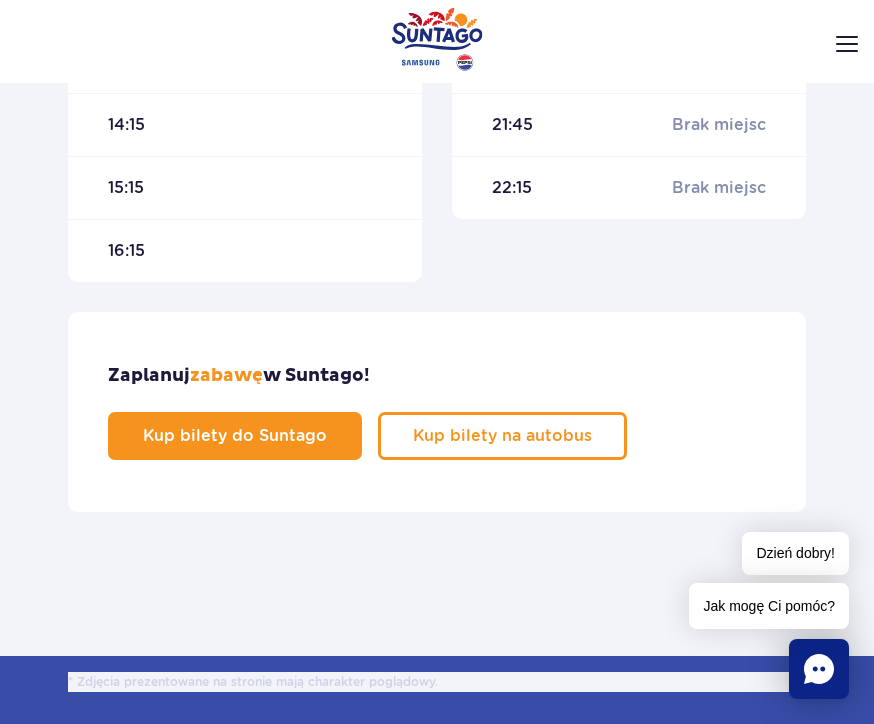 scroll, scrollTop: 1390, scrollLeft: 0, axis: vertical 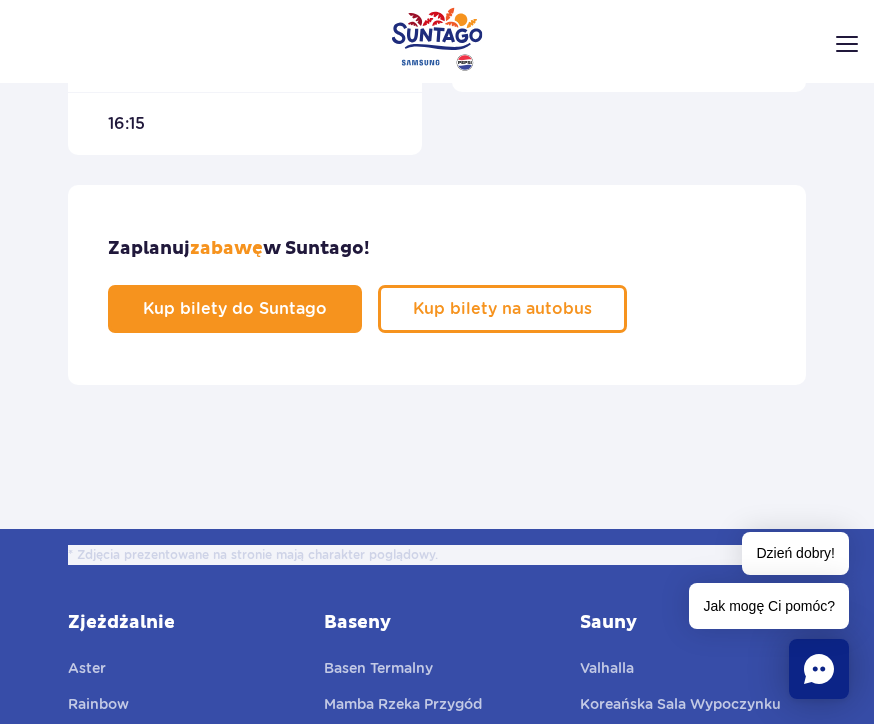 click on "Kup bilety na autobus" at bounding box center [502, 309] 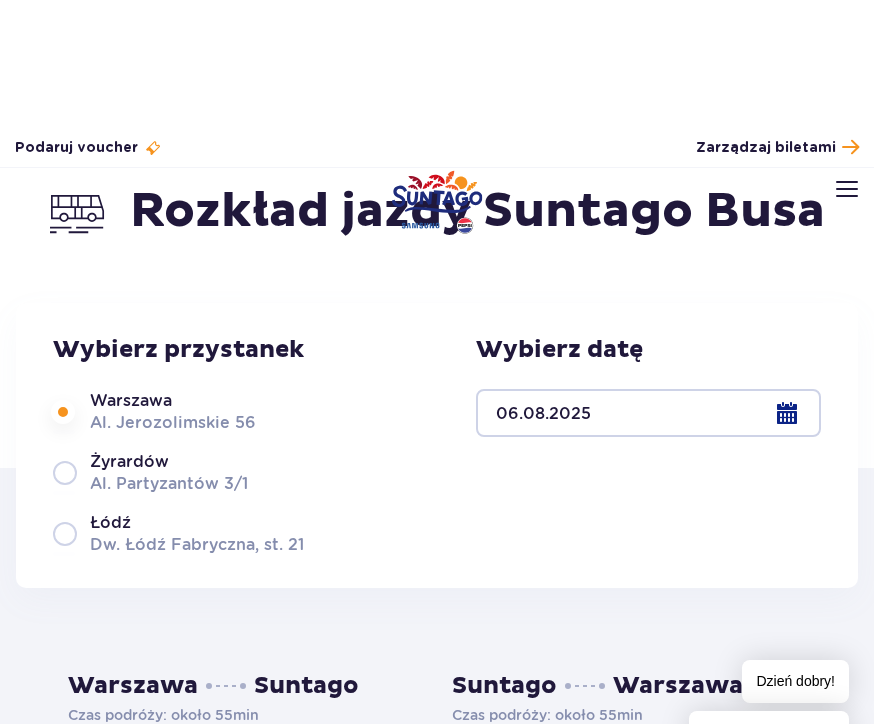 scroll, scrollTop: 0, scrollLeft: 0, axis: both 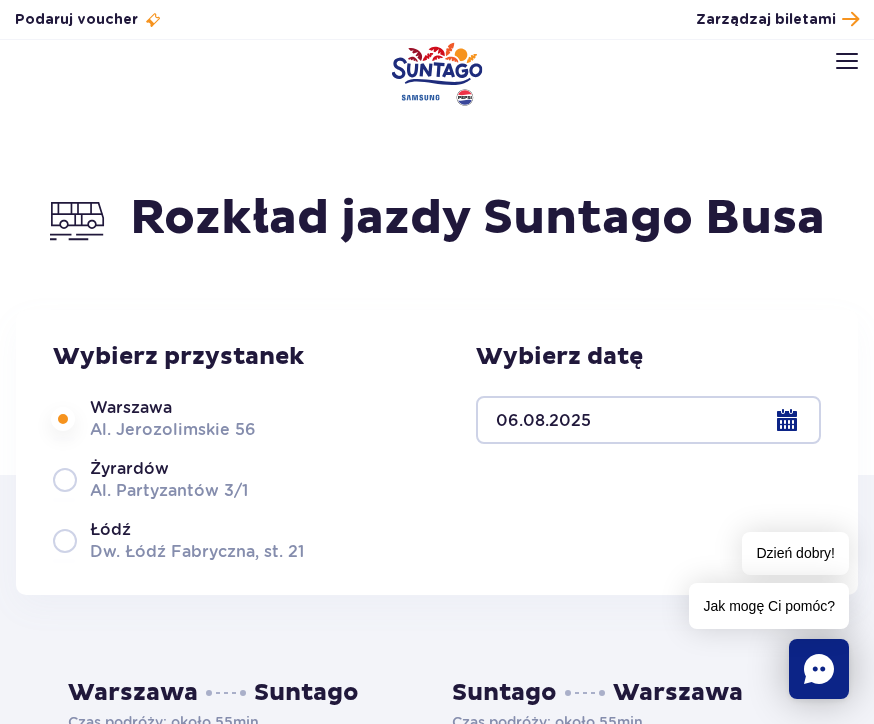 click on "Łódź Dw. Łódź Fabryczna, st. 21" at bounding box center [178, 540] 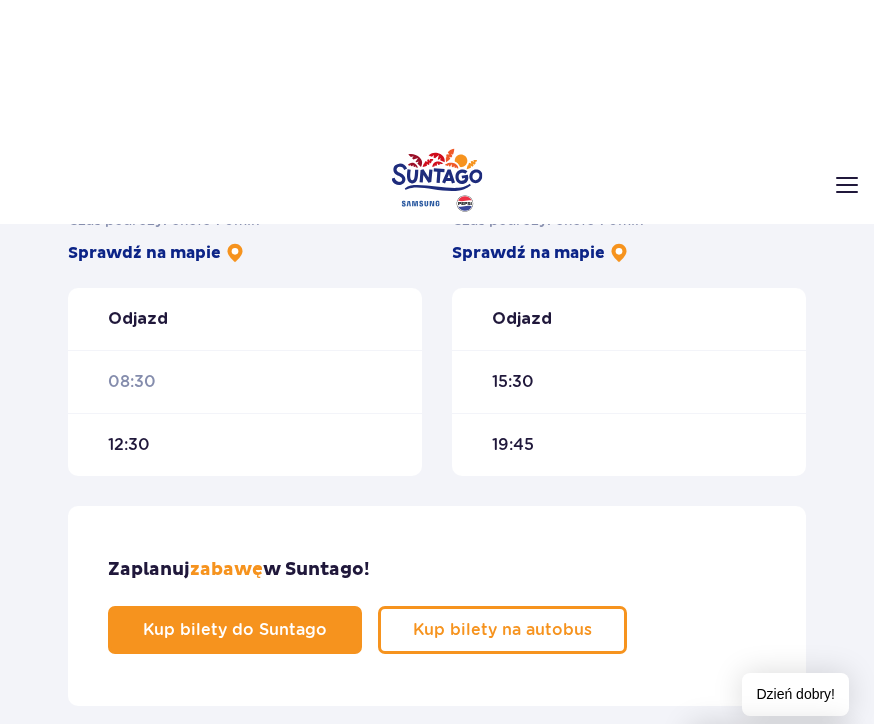 scroll, scrollTop: 479, scrollLeft: 0, axis: vertical 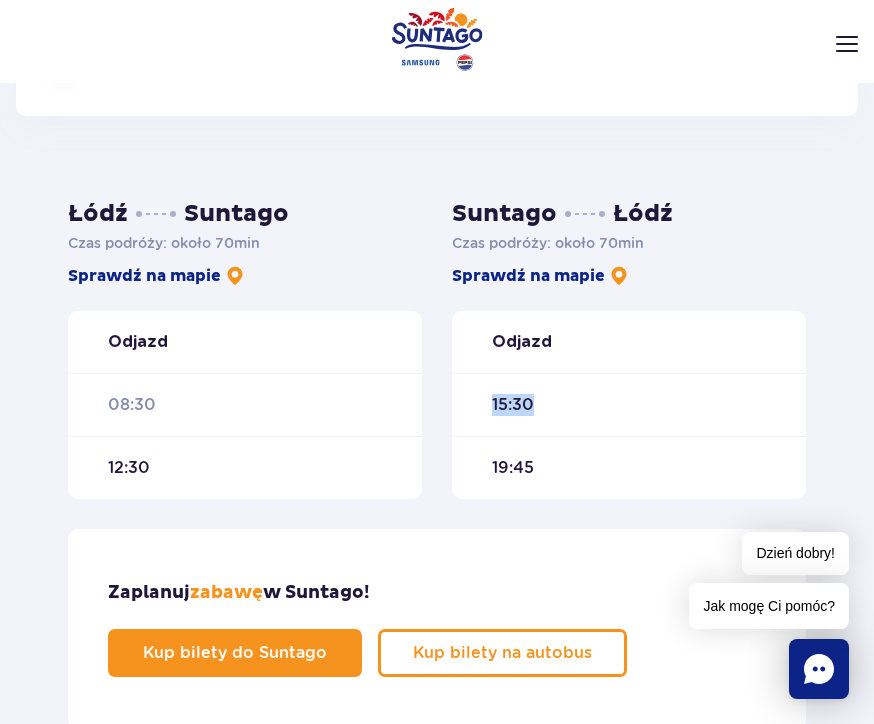 click on "15:30" at bounding box center (629, 404) 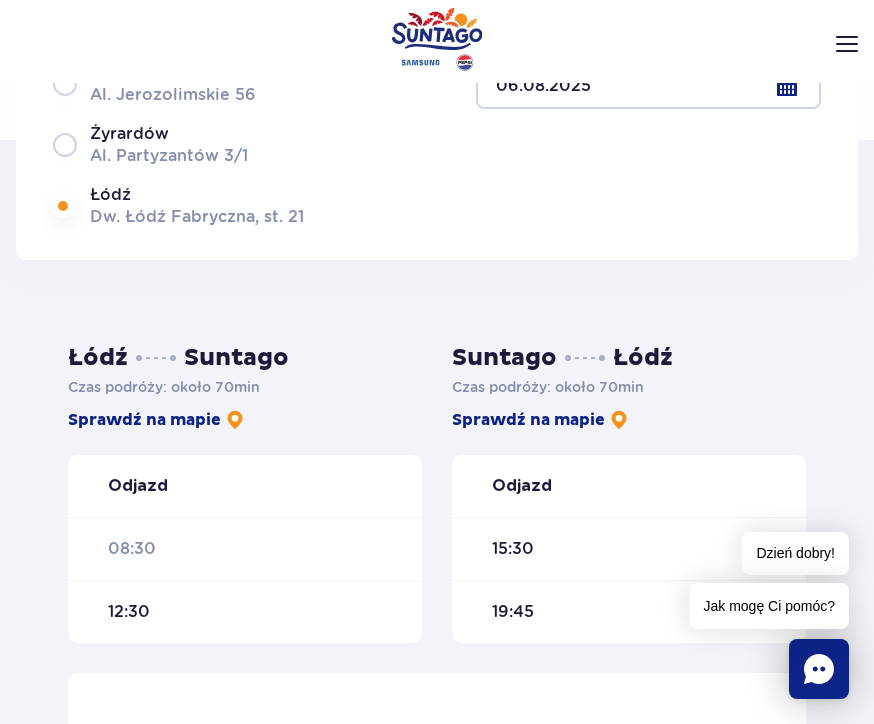 scroll, scrollTop: 156, scrollLeft: 0, axis: vertical 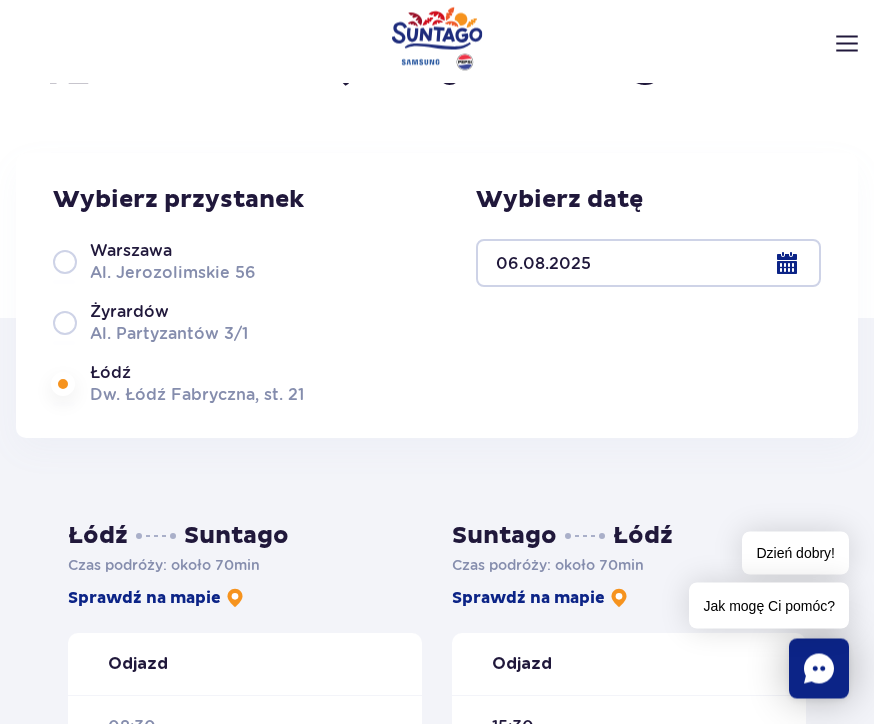 click on "Żyrardów Al. Partyzantów 3/1" at bounding box center (178, 323) 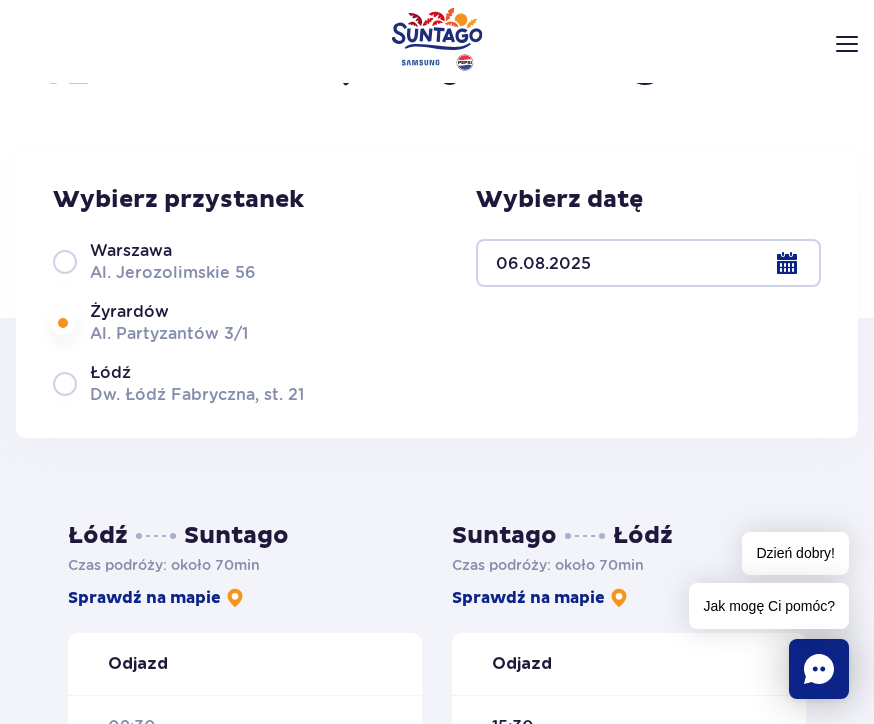 click on "Warszawa Al. Jerozolimskie 56" at bounding box center [178, 261] 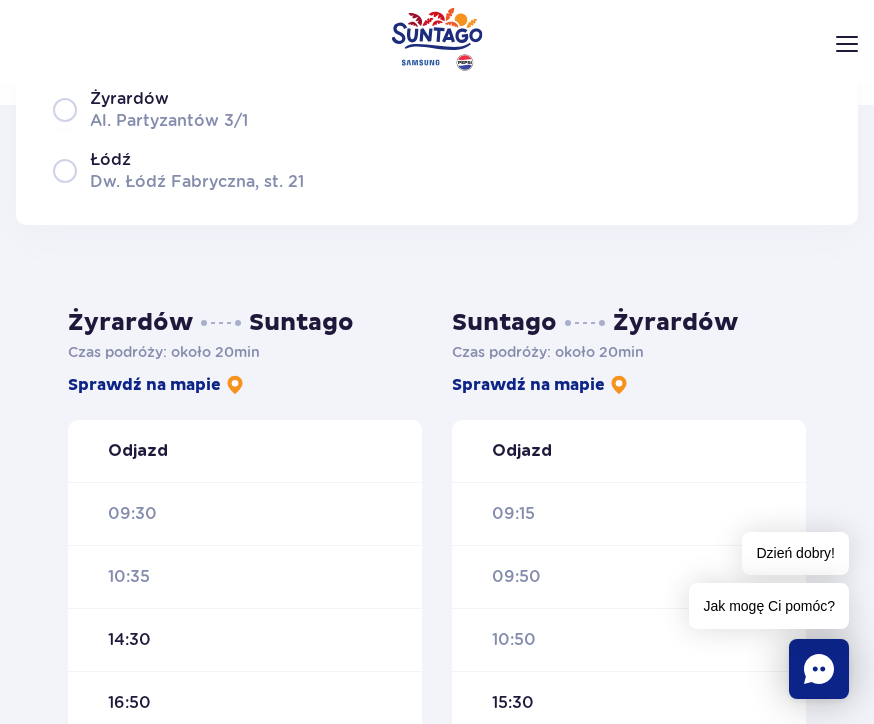 scroll, scrollTop: 232, scrollLeft: 0, axis: vertical 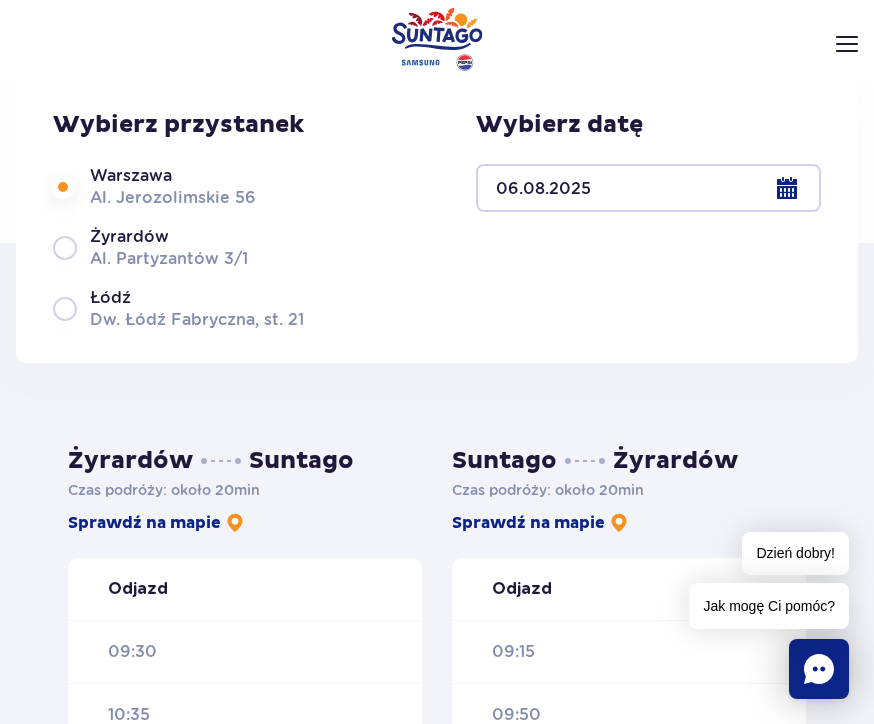 click on "Żyrardów Al. Partyzantów 3/1" at bounding box center (178, 247) 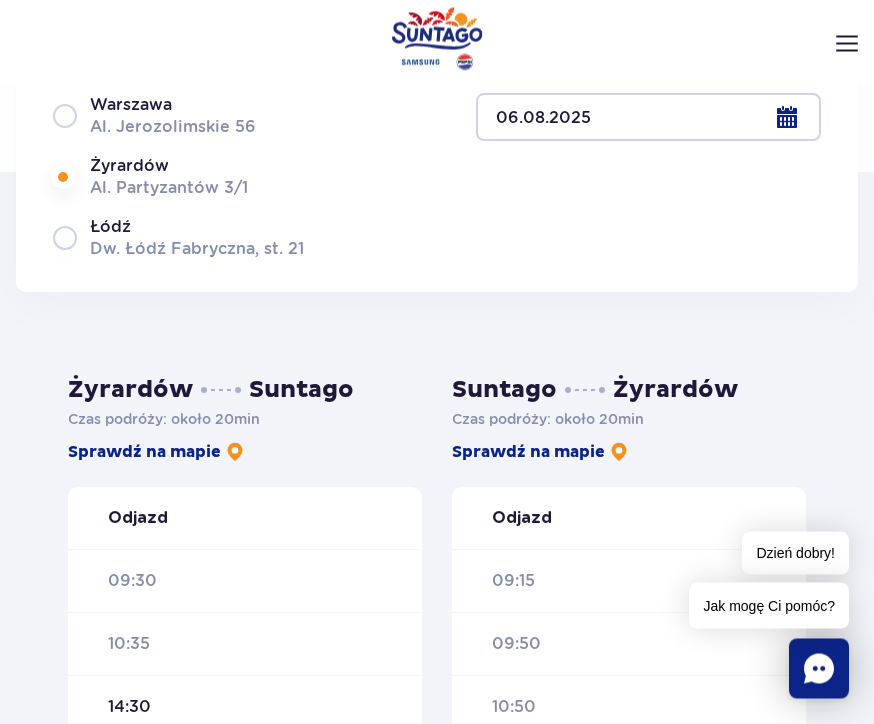 scroll, scrollTop: 292, scrollLeft: 0, axis: vertical 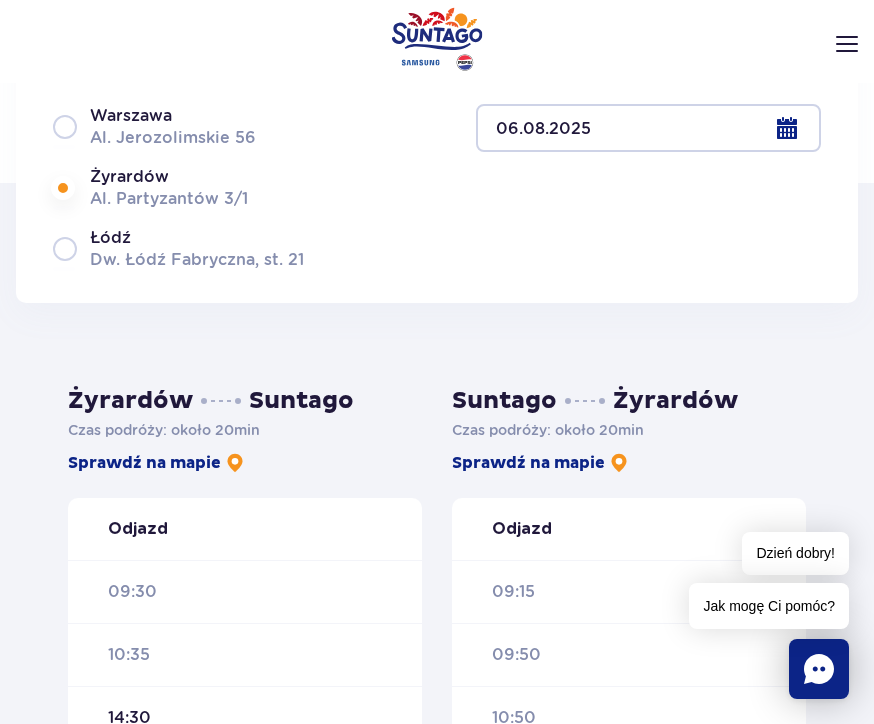 click on "Warszawa Al. Jerozolimskie 56" at bounding box center [178, 126] 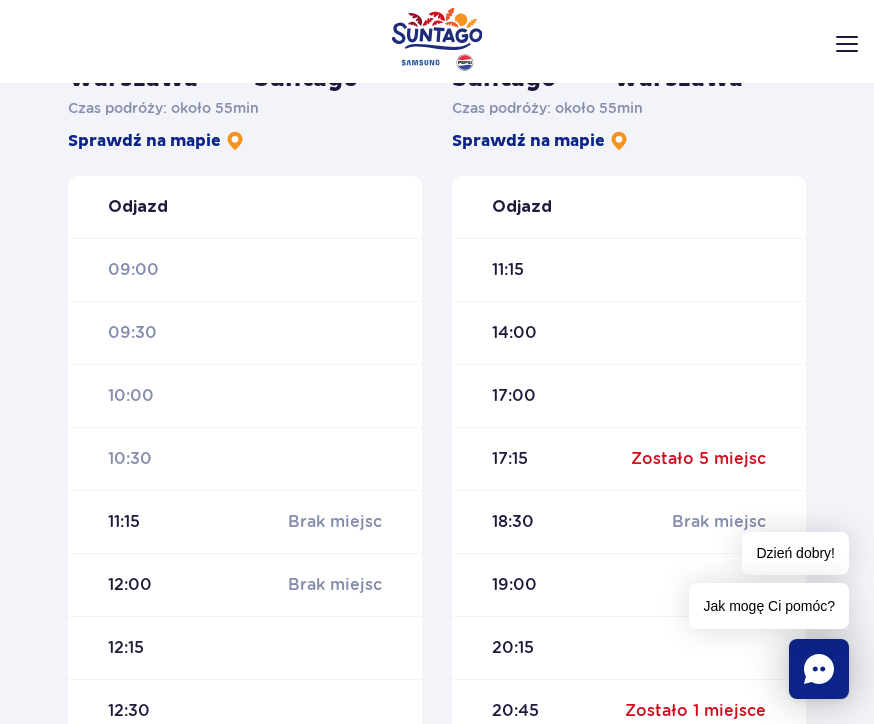 scroll, scrollTop: 595, scrollLeft: 0, axis: vertical 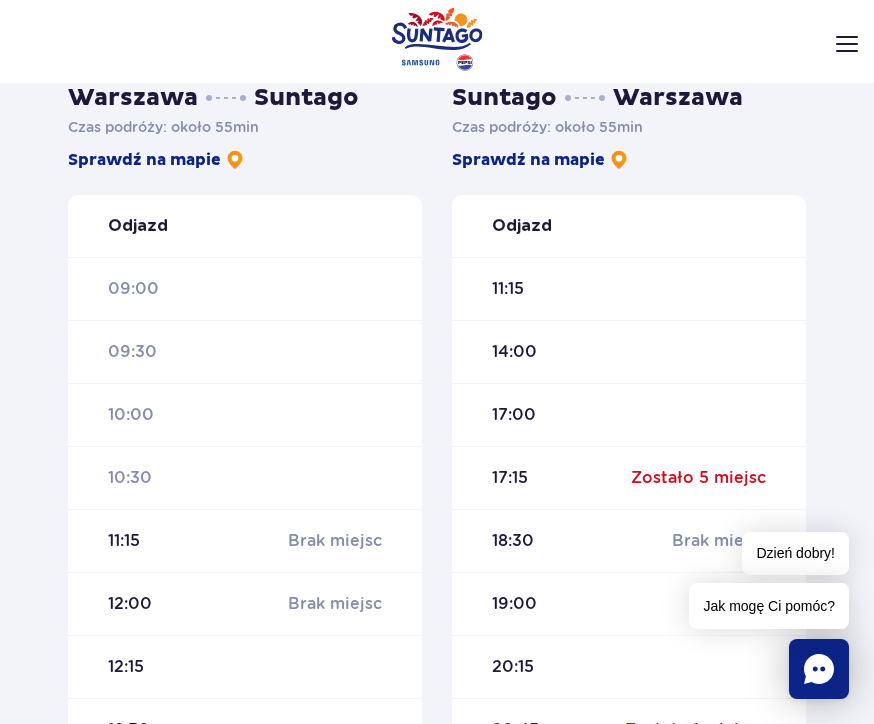 click on "Brak miejsc" at bounding box center (335, 604) 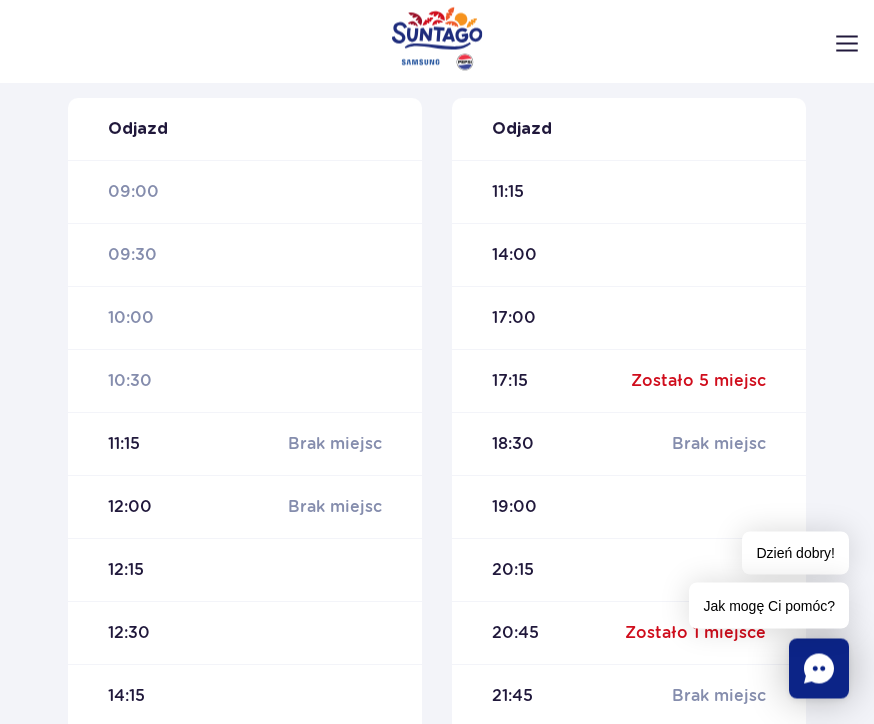 scroll, scrollTop: 693, scrollLeft: 0, axis: vertical 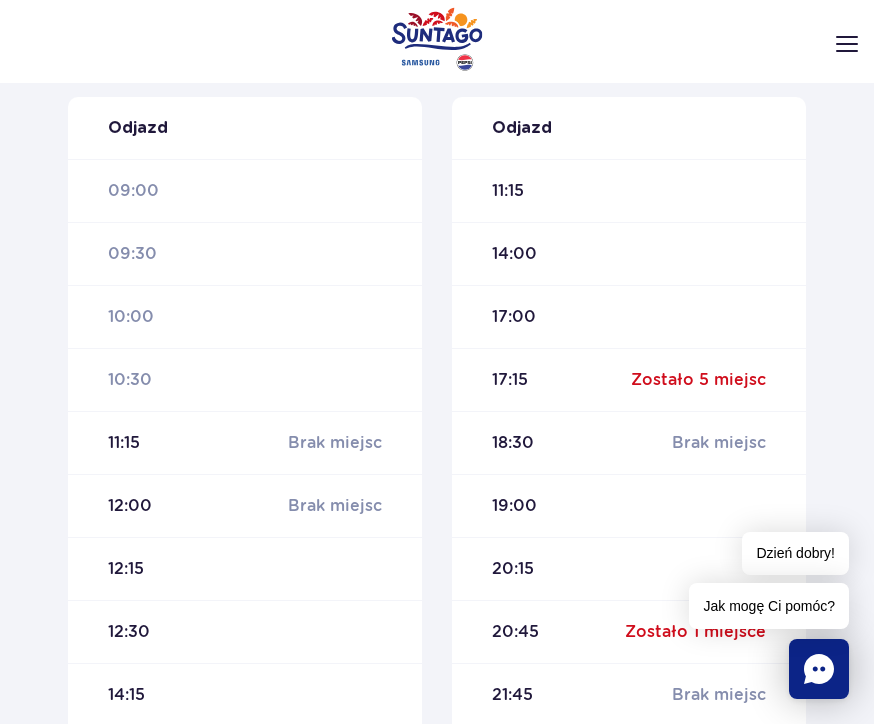 click on "12:15" at bounding box center [245, 568] 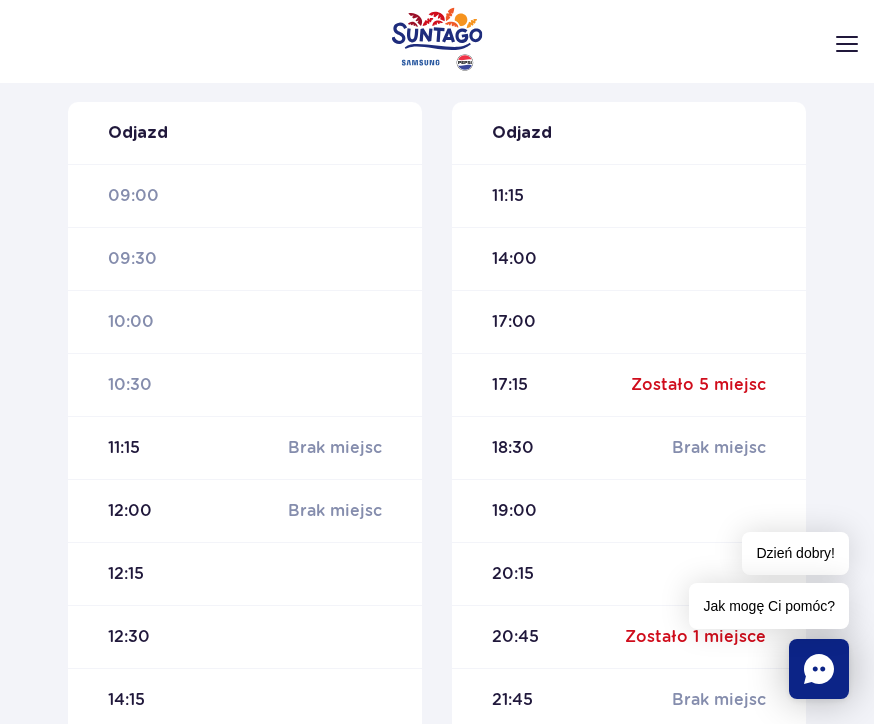 click on "11:15 Brak miejsc" at bounding box center [245, 447] 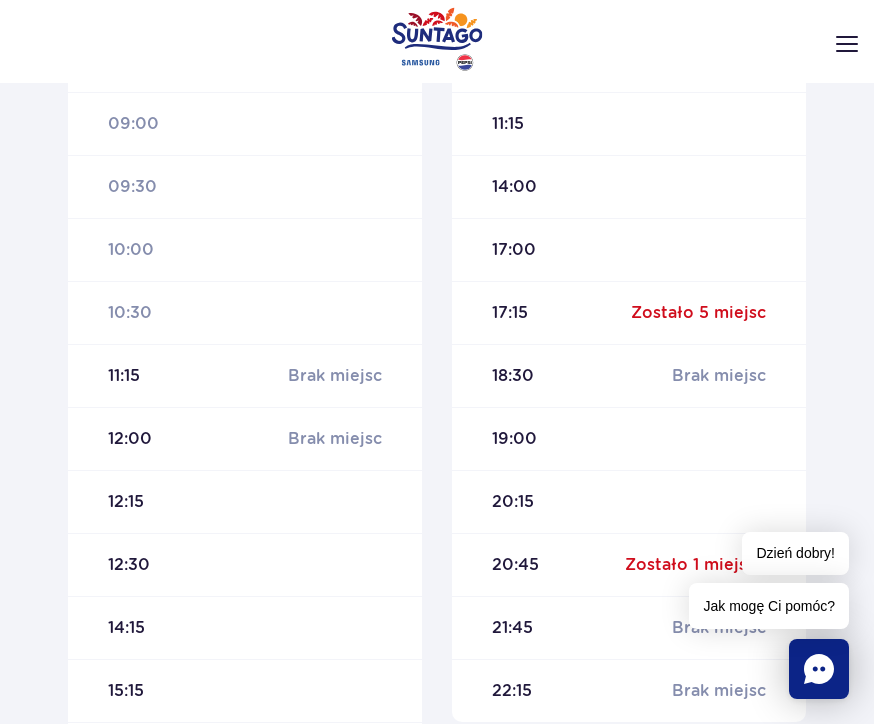 scroll, scrollTop: 848, scrollLeft: 0, axis: vertical 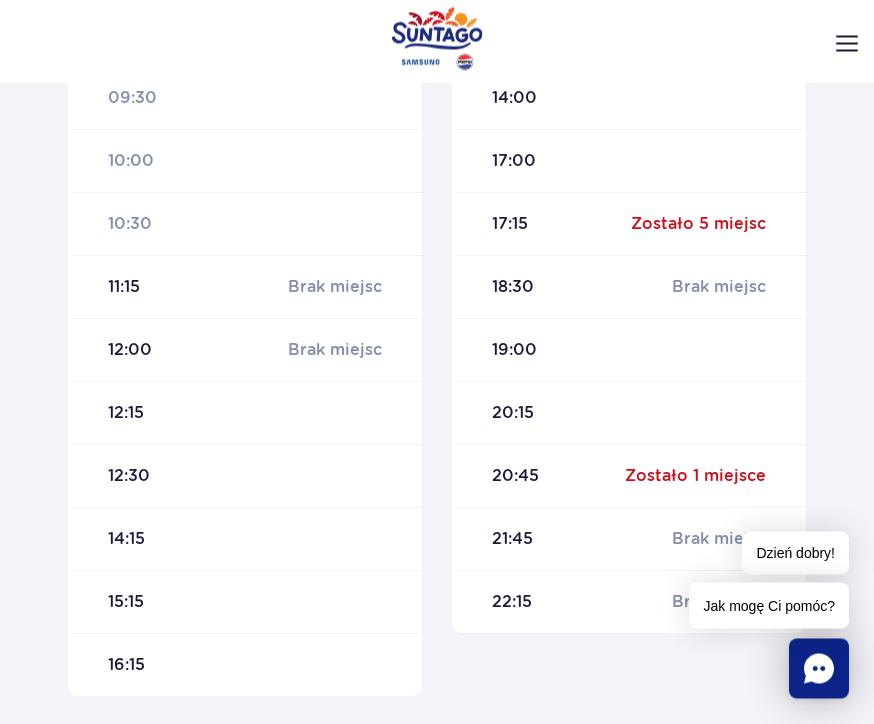 click on "12:15" at bounding box center [245, 413] 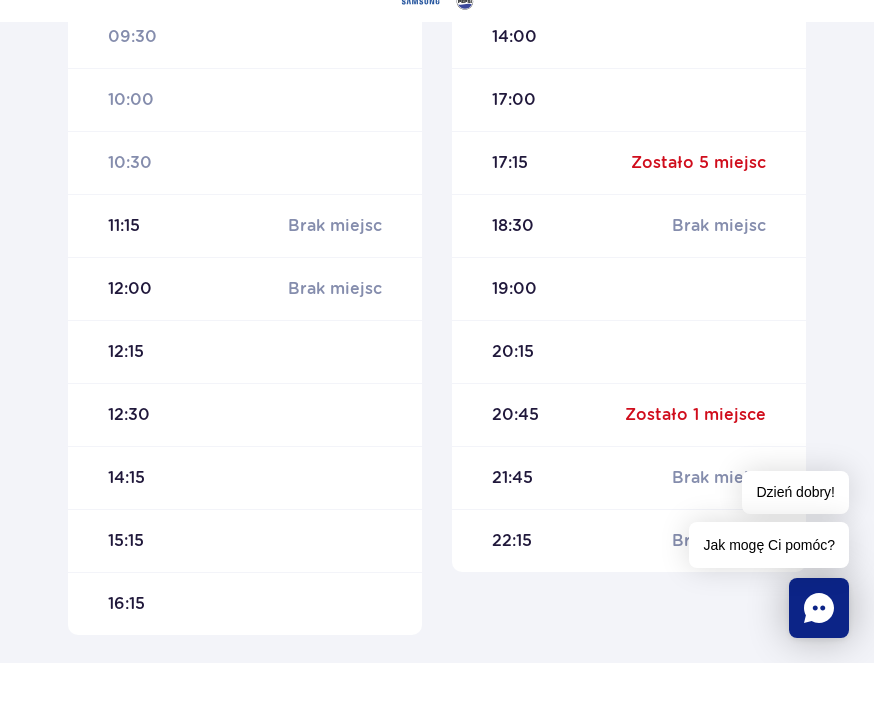 scroll, scrollTop: 917, scrollLeft: 0, axis: vertical 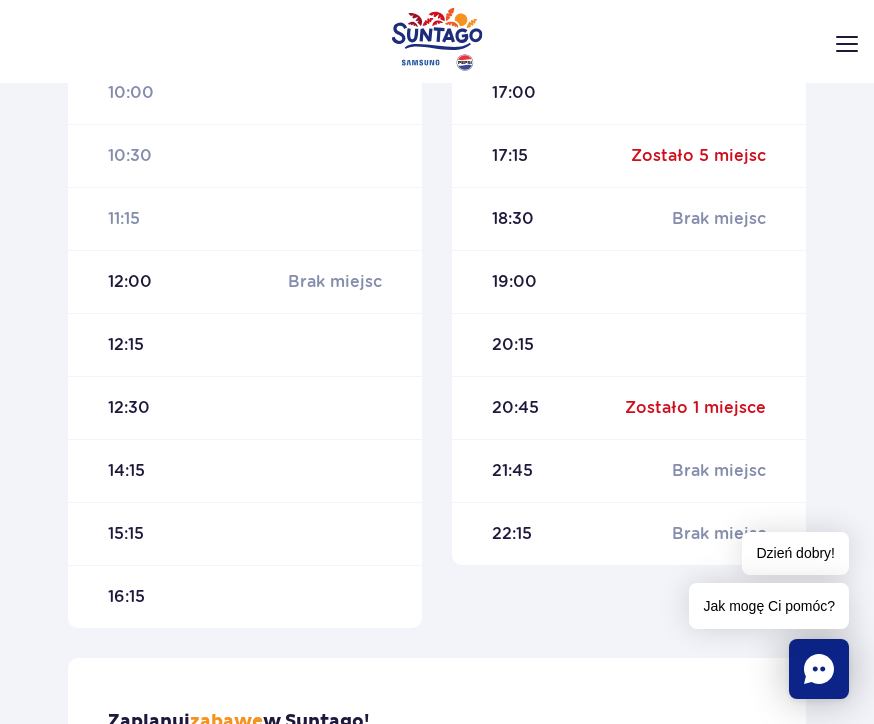 click on "12:15" at bounding box center [245, 344] 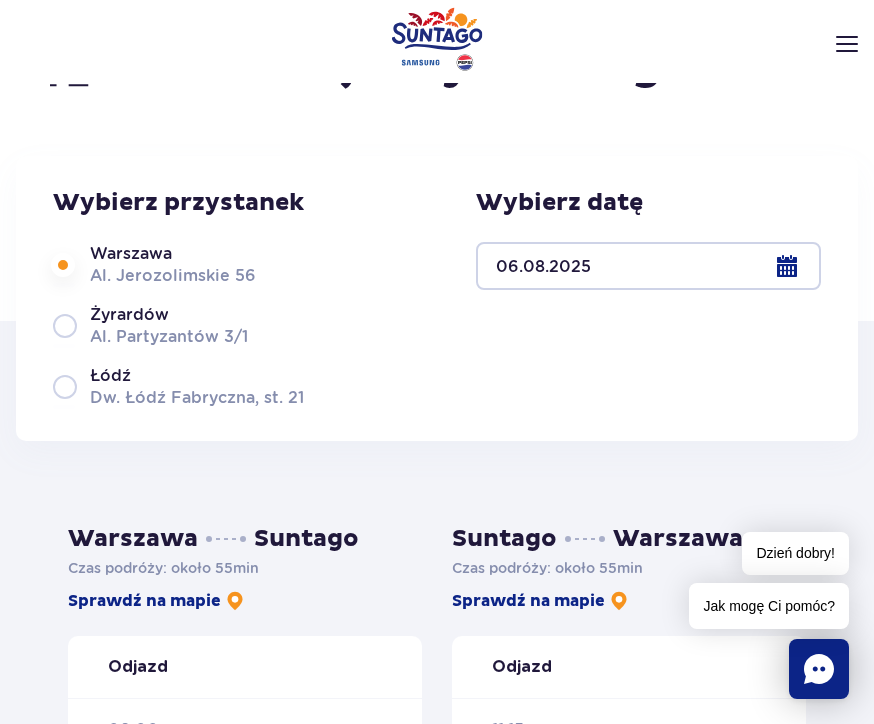 scroll, scrollTop: 107, scrollLeft: 0, axis: vertical 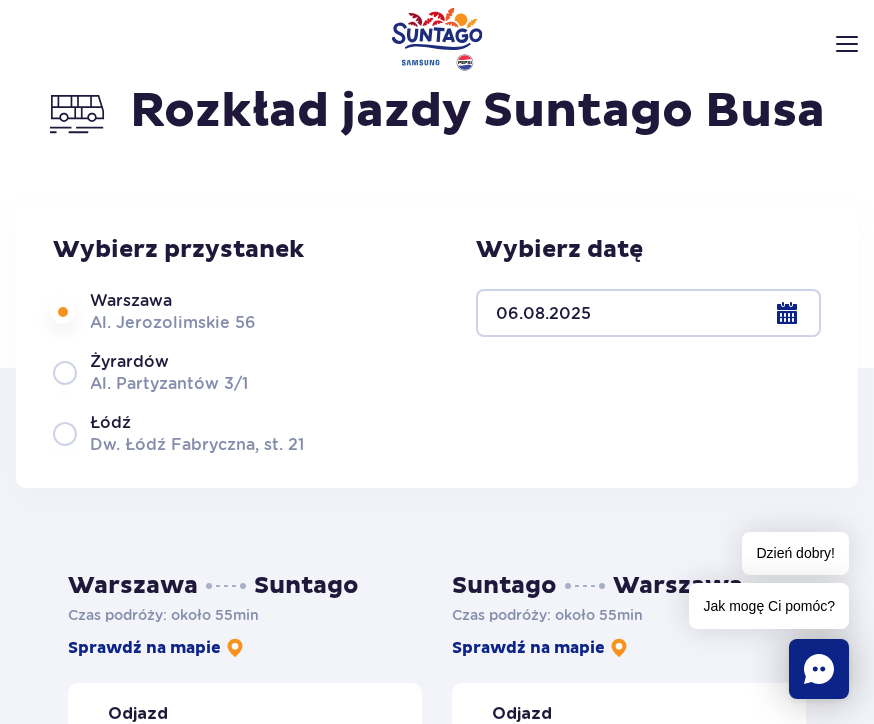 click at bounding box center (648, 313) 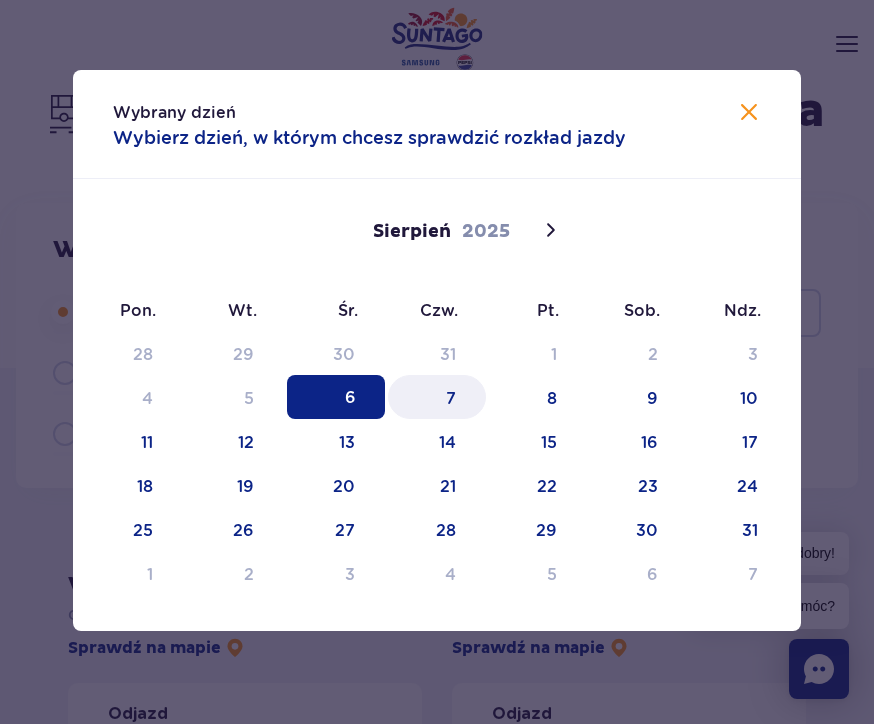 click on "7" at bounding box center (437, 397) 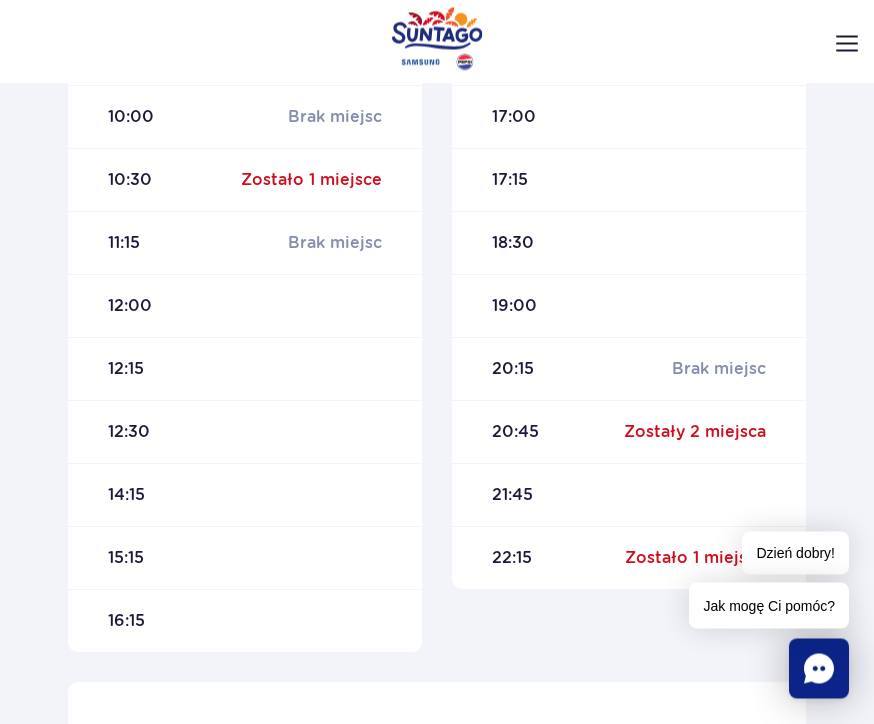 scroll, scrollTop: 893, scrollLeft: 0, axis: vertical 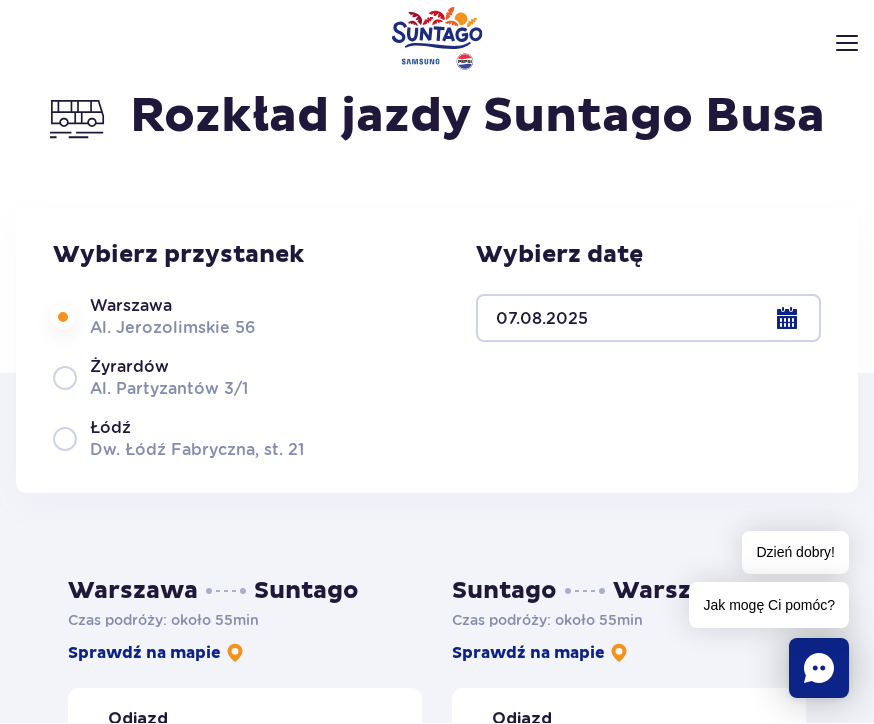 click at bounding box center [648, 319] 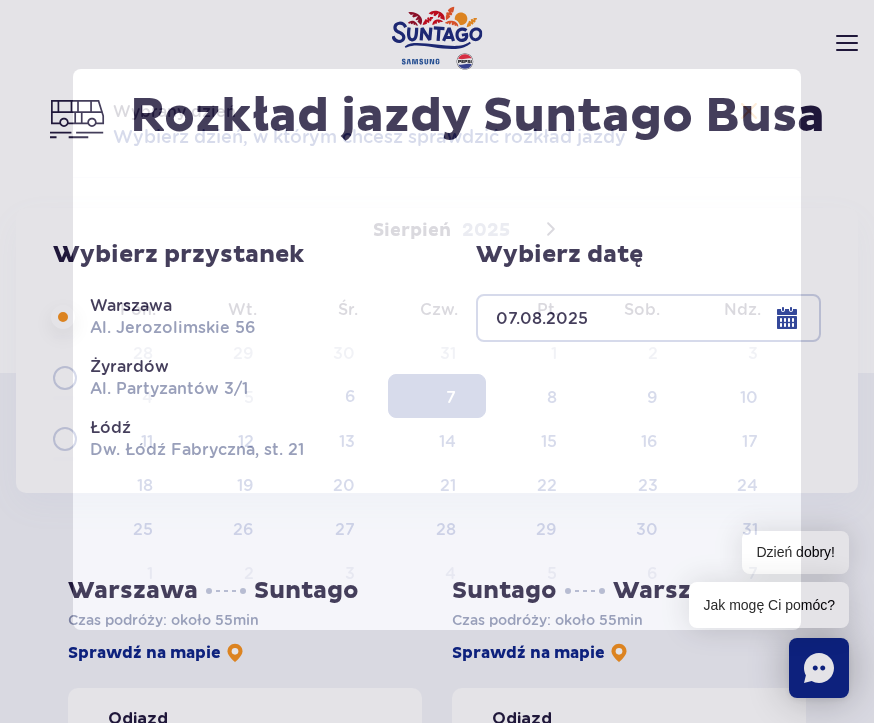 scroll, scrollTop: 102, scrollLeft: 0, axis: vertical 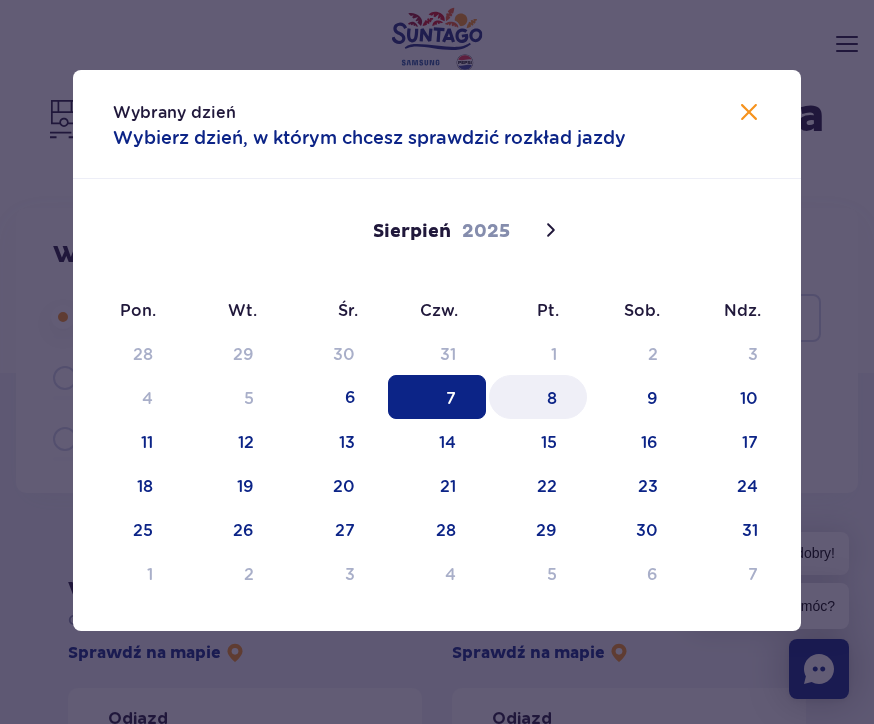 click on "8" at bounding box center (538, 397) 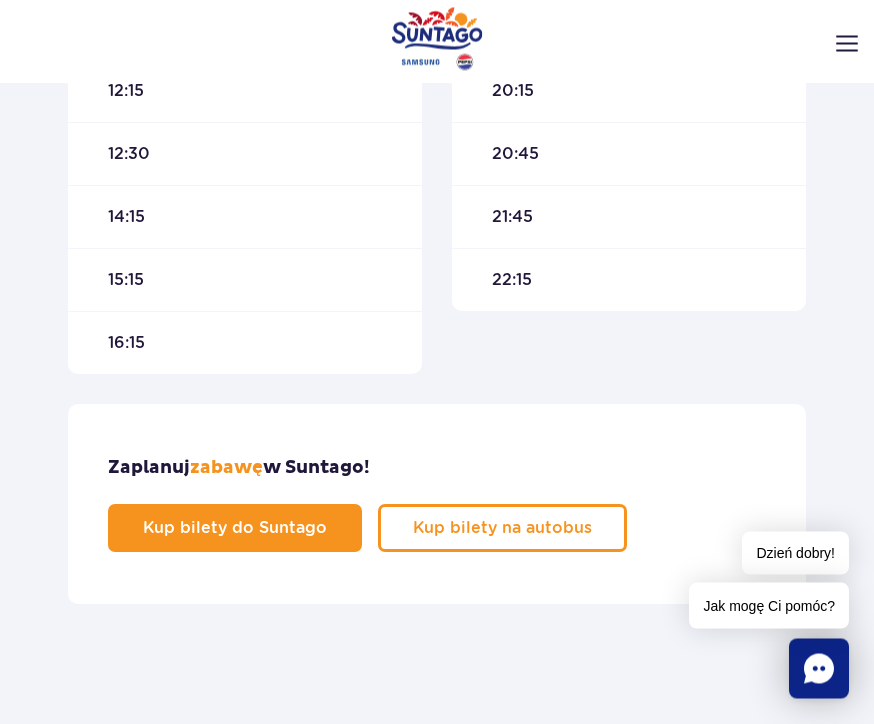 scroll, scrollTop: 1135, scrollLeft: 0, axis: vertical 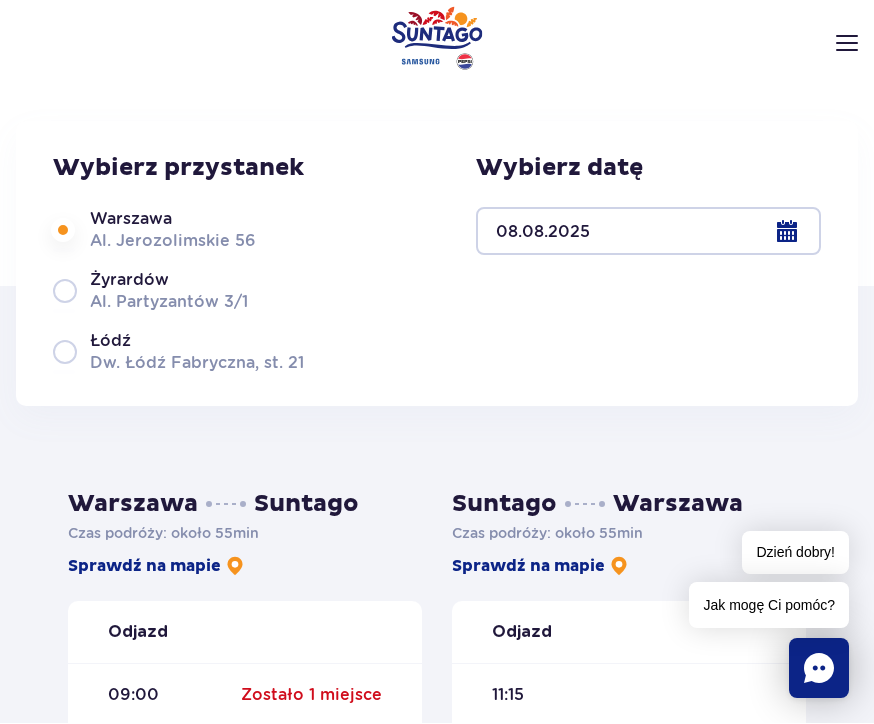 click at bounding box center [648, 232] 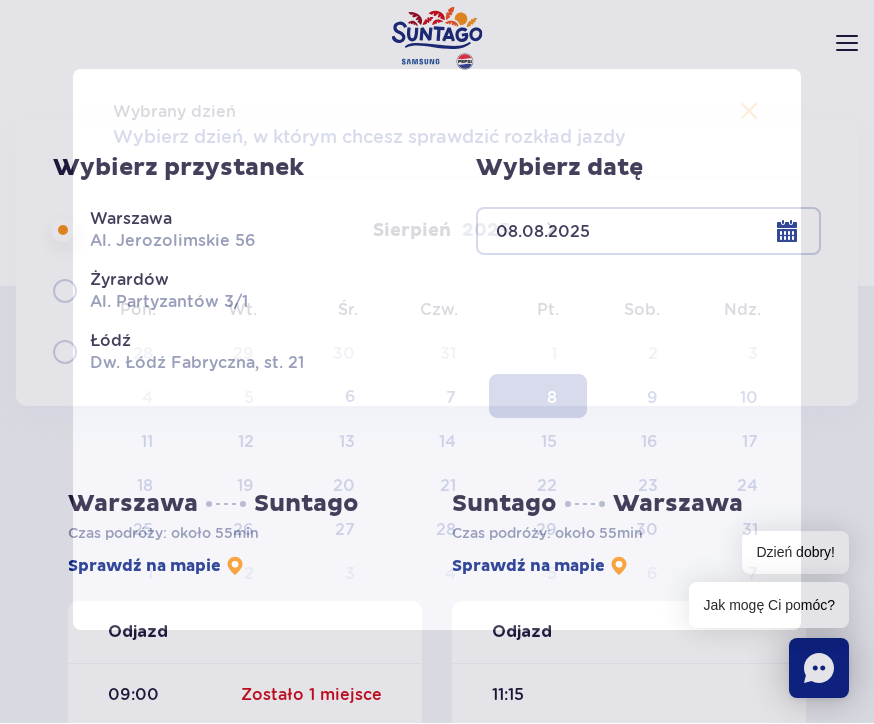 scroll, scrollTop: 189, scrollLeft: 0, axis: vertical 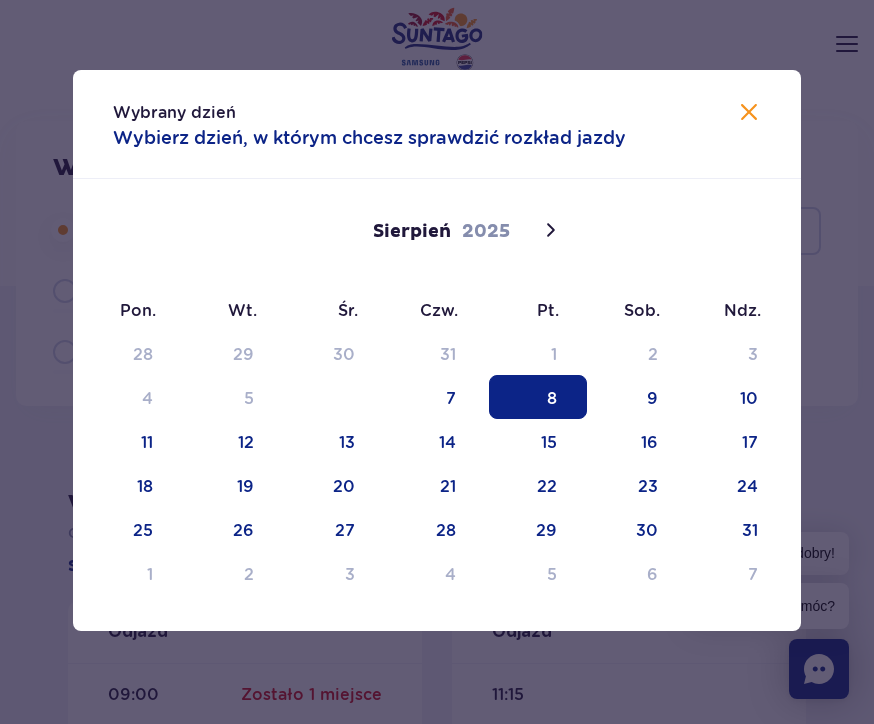 click on "6" at bounding box center [336, 397] 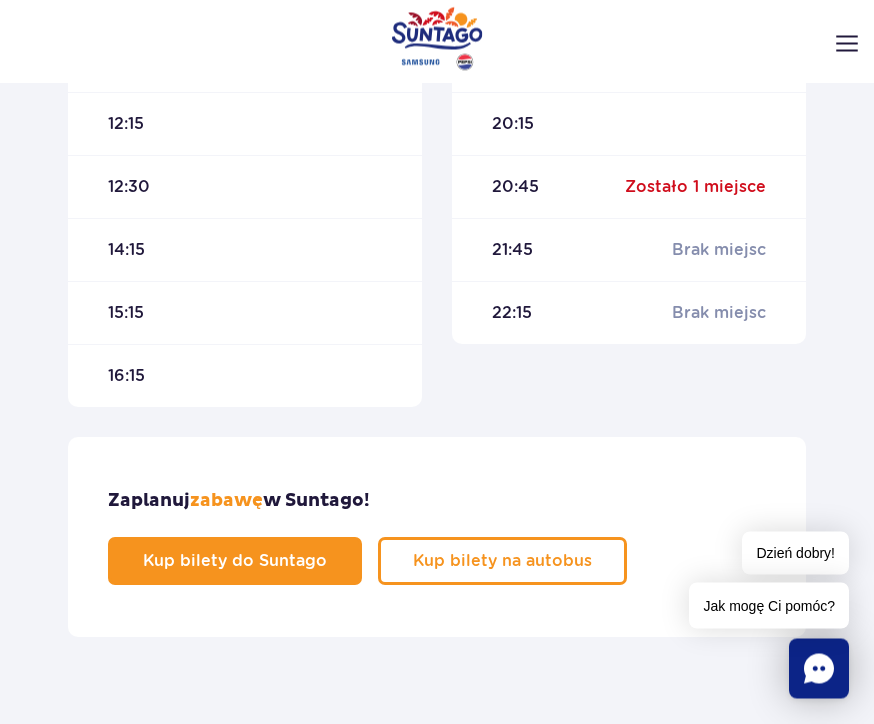scroll, scrollTop: 1139, scrollLeft: 0, axis: vertical 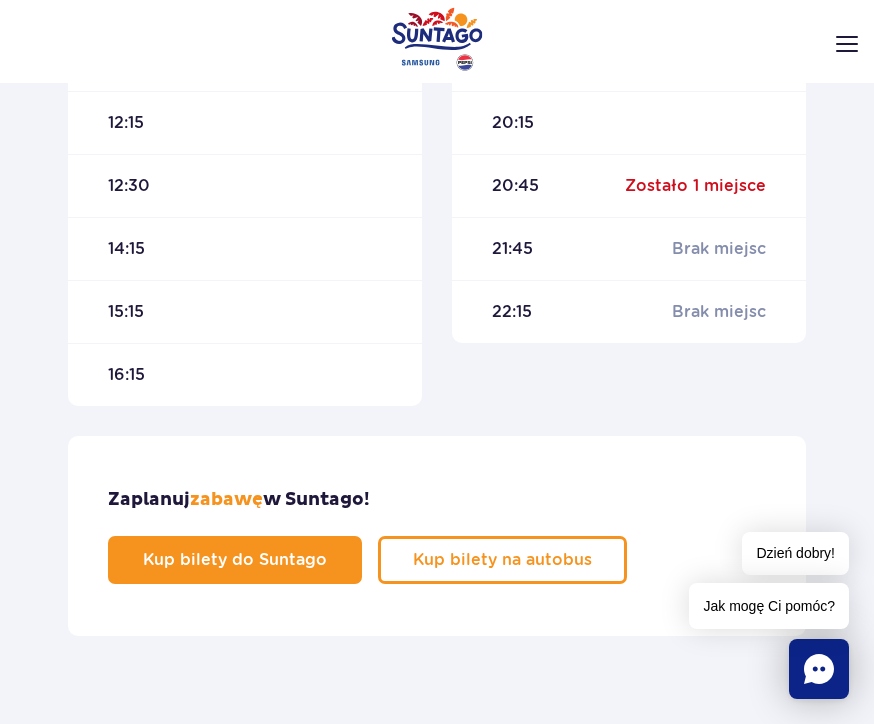 click on "Kup bilety na autobus" at bounding box center (502, 560) 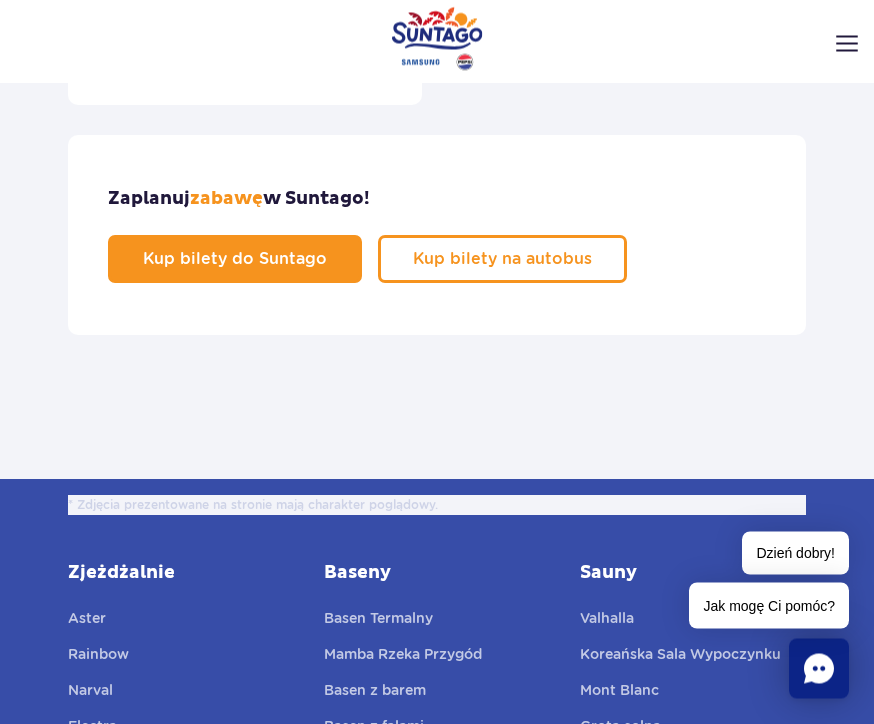 scroll, scrollTop: 1441, scrollLeft: 0, axis: vertical 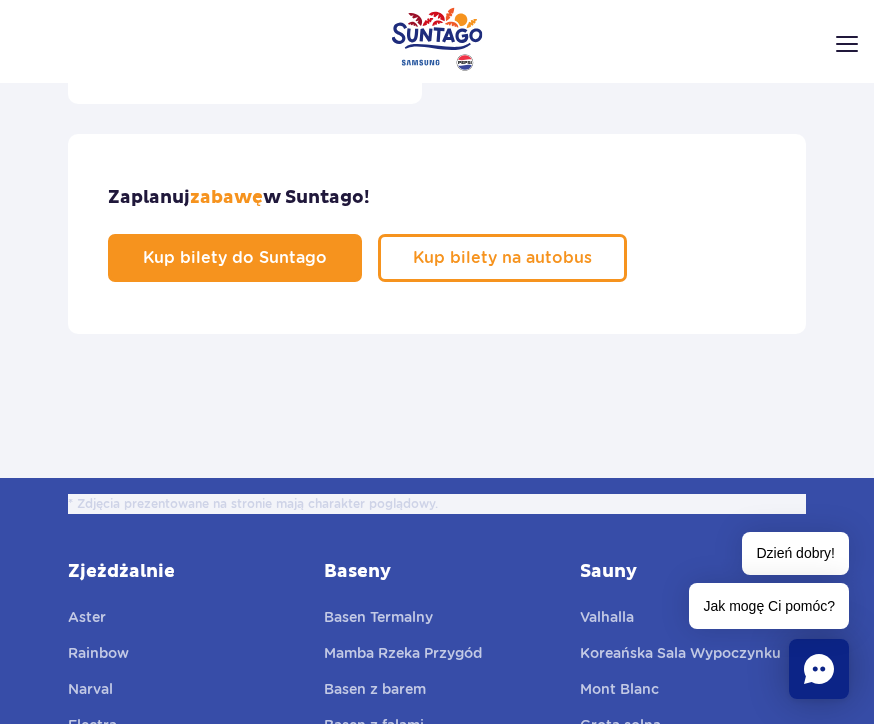 click on "Kup bilety do Suntago" at bounding box center [235, 258] 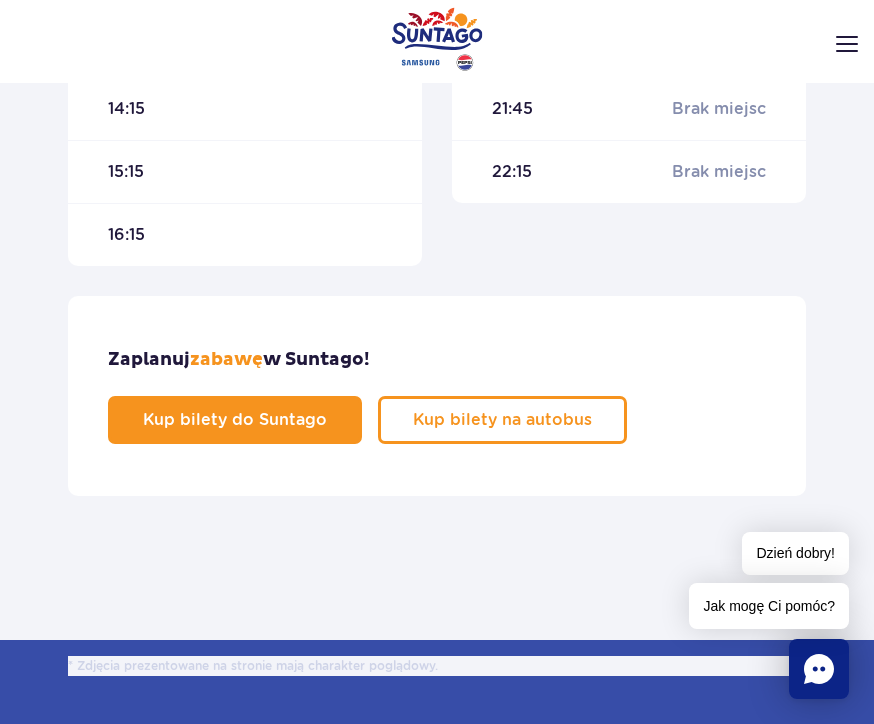 scroll, scrollTop: 1275, scrollLeft: 0, axis: vertical 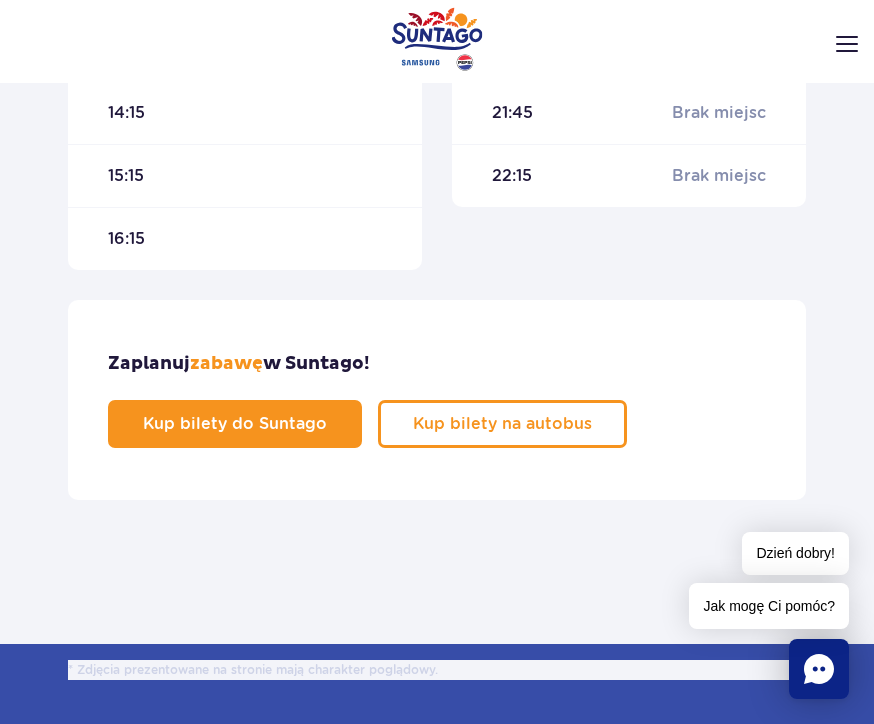 click on "Kup bilety na autobus" at bounding box center [502, 424] 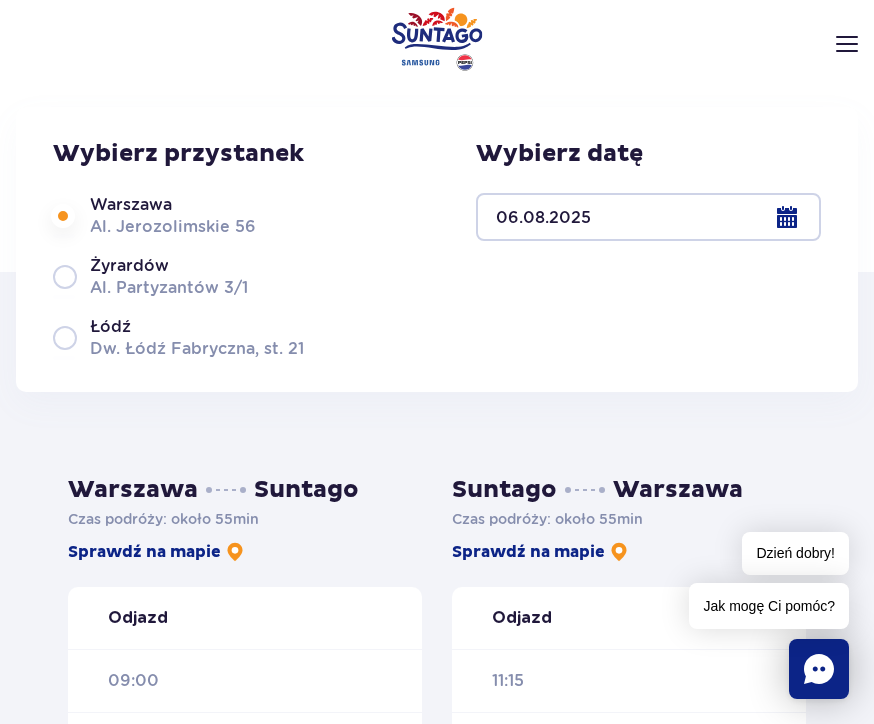 scroll, scrollTop: 199, scrollLeft: 0, axis: vertical 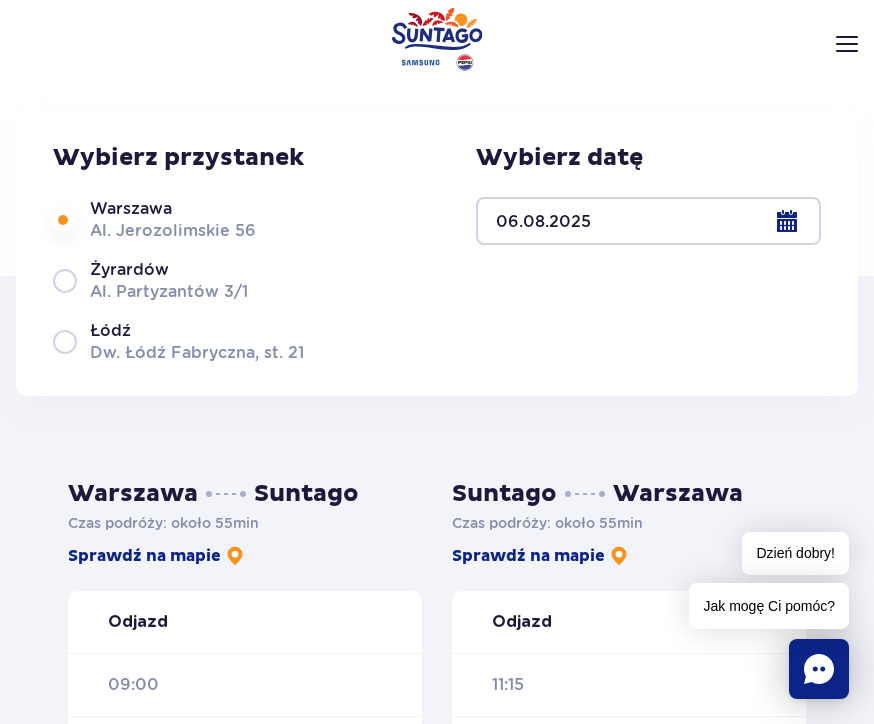 click at bounding box center [648, 221] 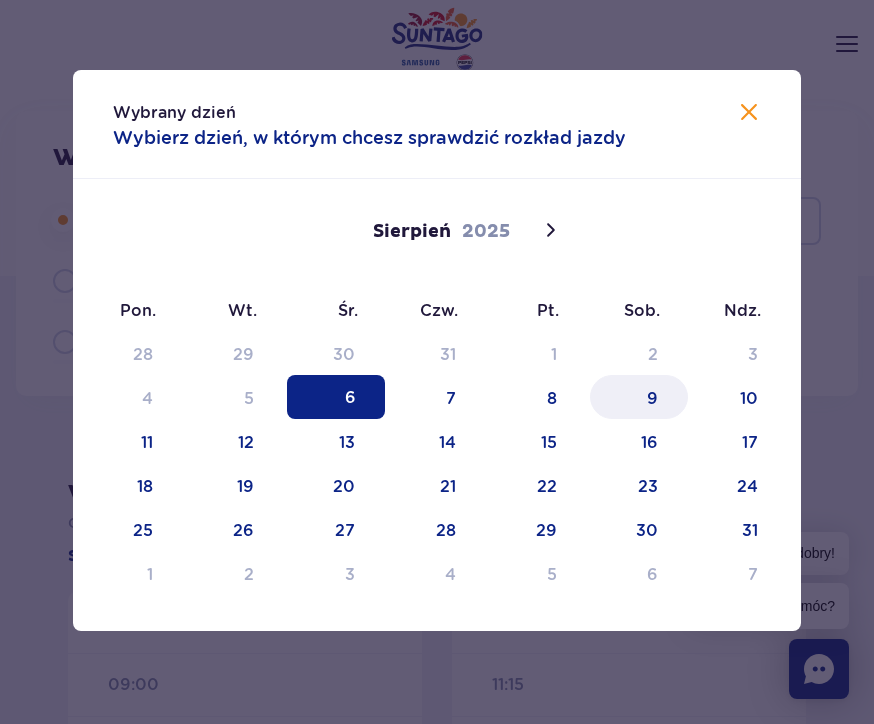 click on "9" at bounding box center (639, 397) 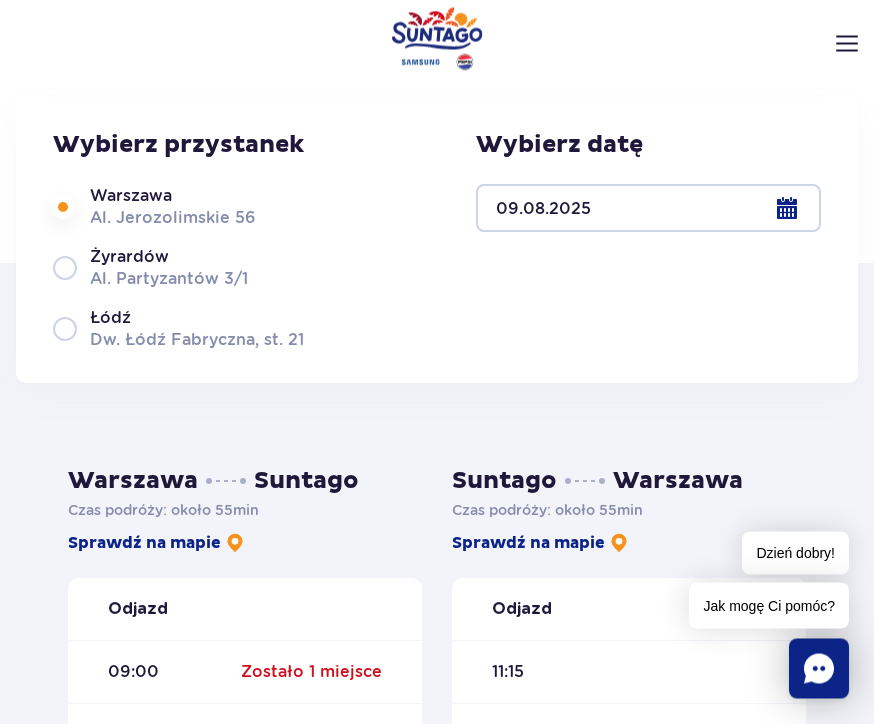 scroll, scrollTop: 208, scrollLeft: 0, axis: vertical 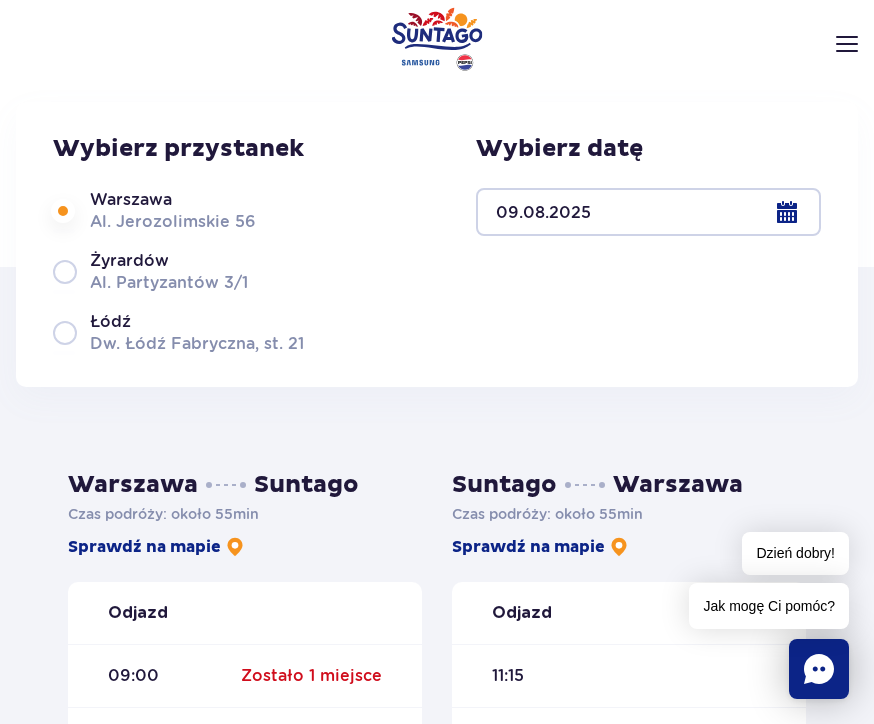 click at bounding box center (648, 212) 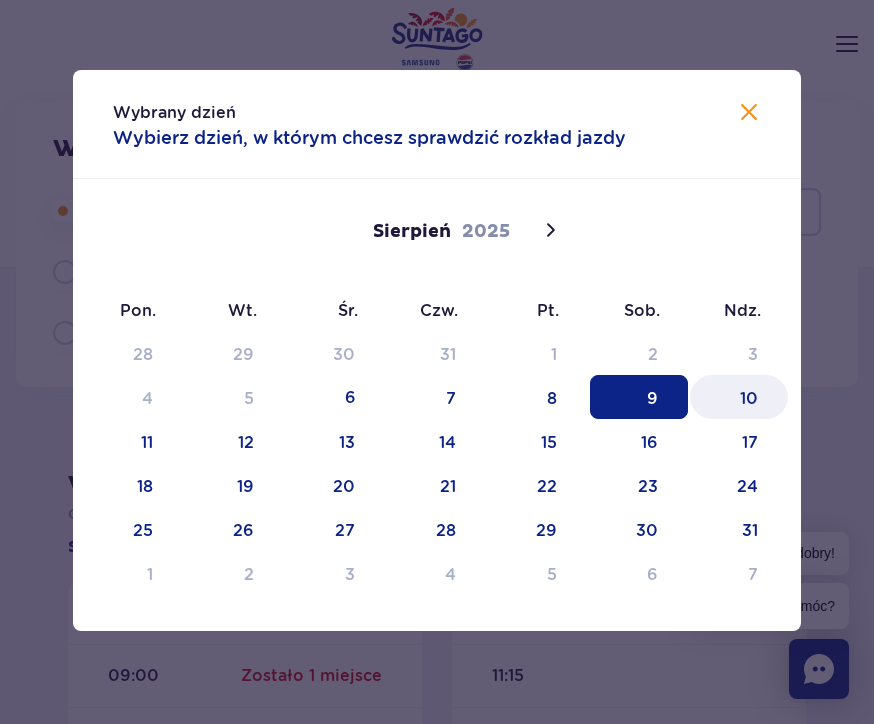 click on "10" at bounding box center (739, 397) 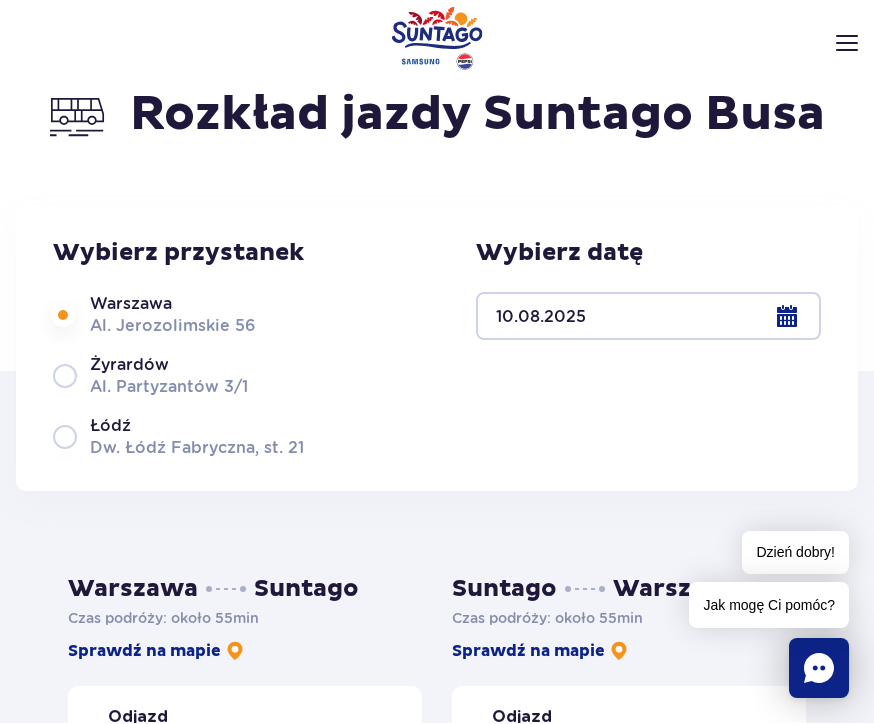 click at bounding box center (648, 317) 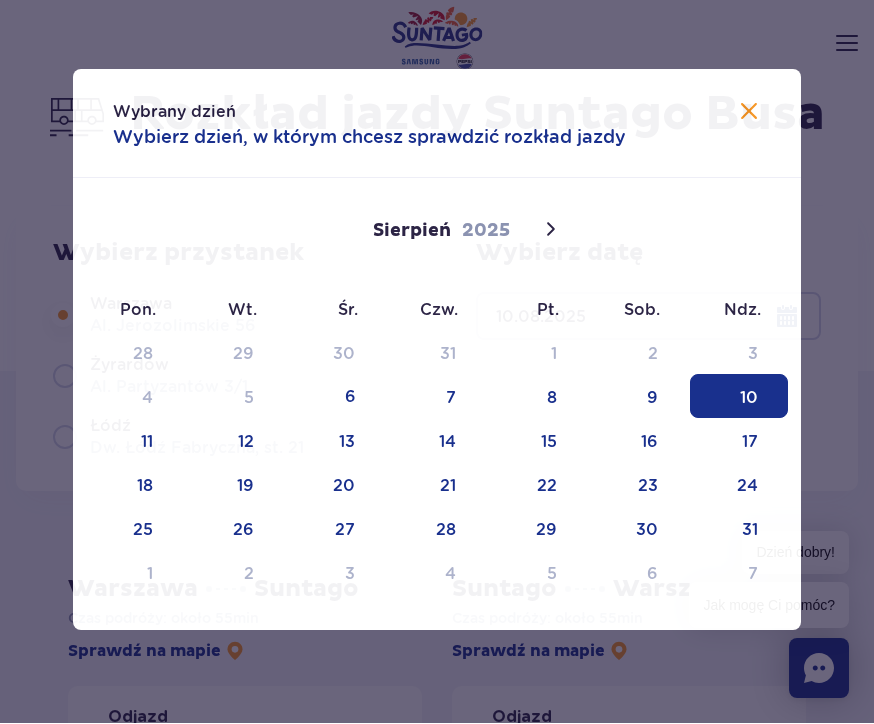scroll, scrollTop: 104, scrollLeft: 0, axis: vertical 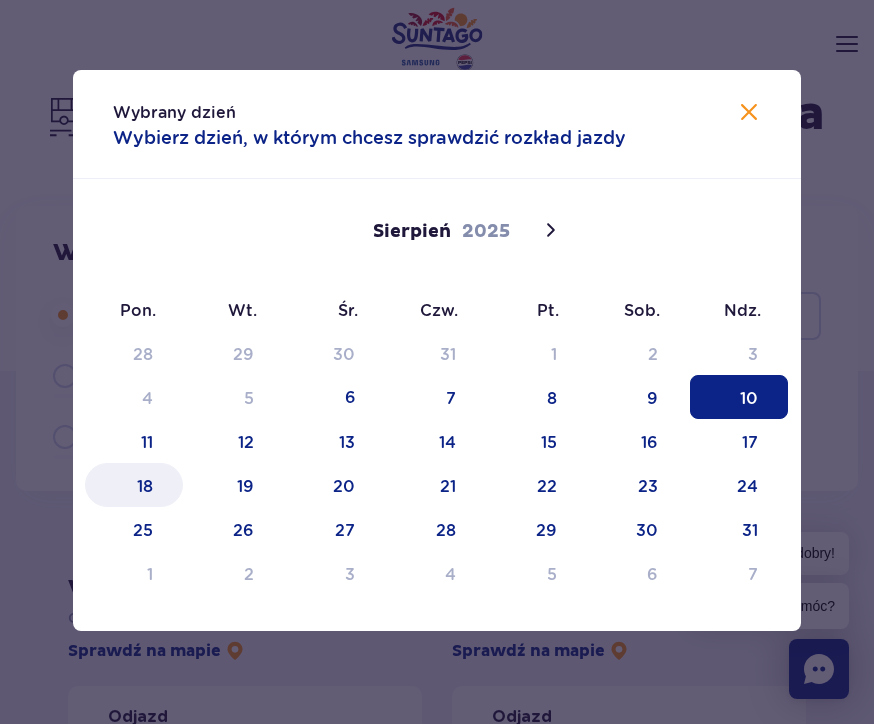 click on "18" at bounding box center (134, 485) 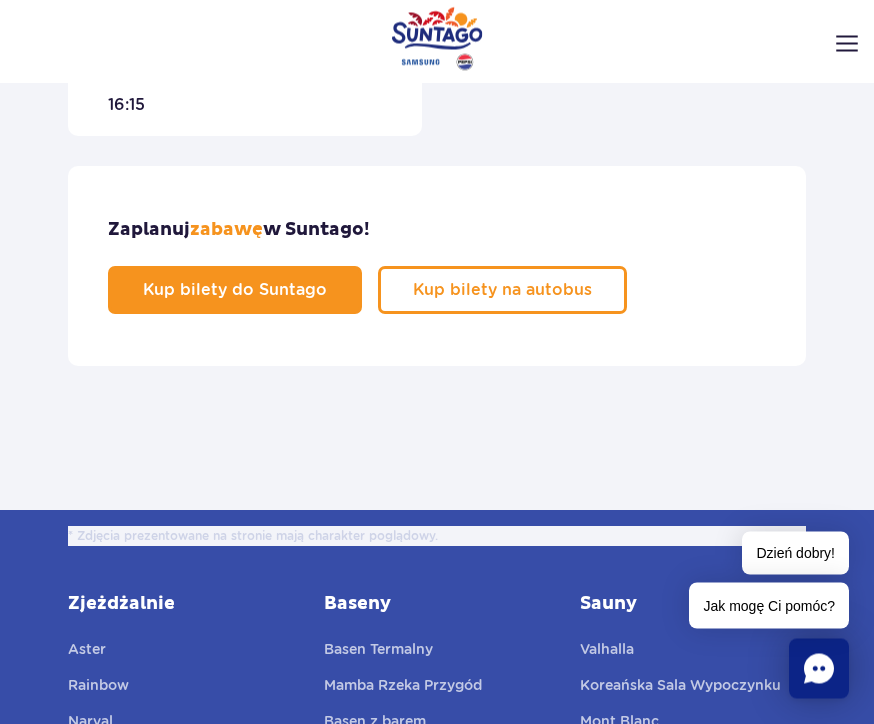 scroll, scrollTop: 1409, scrollLeft: 0, axis: vertical 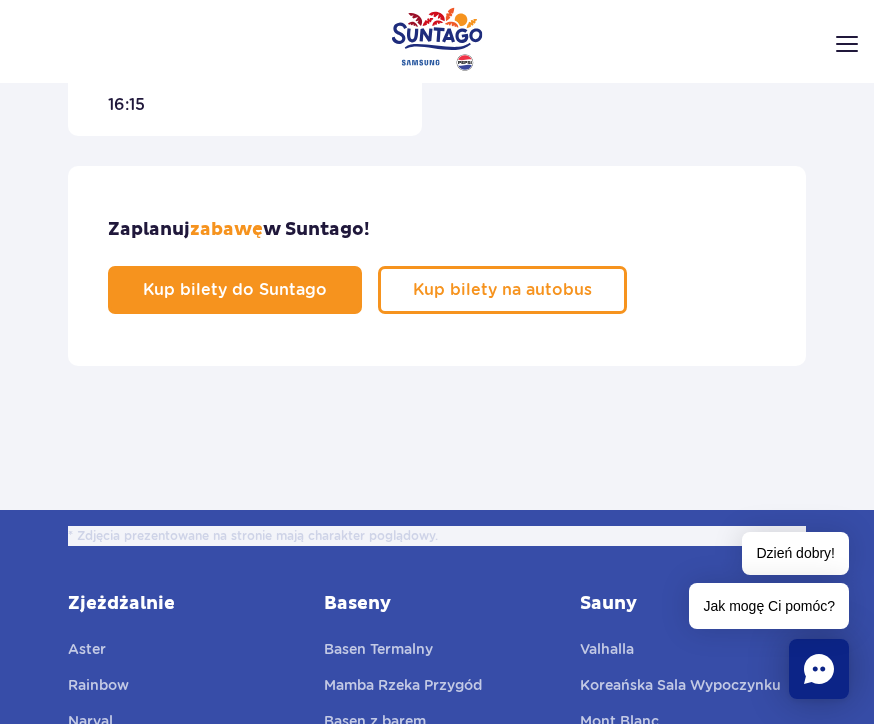 click on "Kup bilety na autobus" at bounding box center [502, 290] 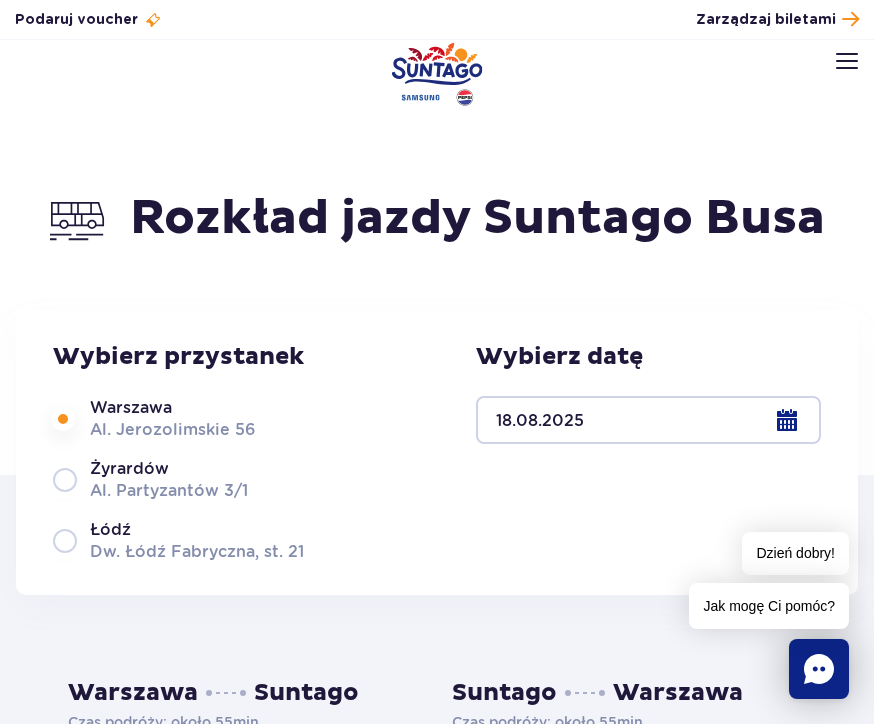 scroll, scrollTop: 1477, scrollLeft: 0, axis: vertical 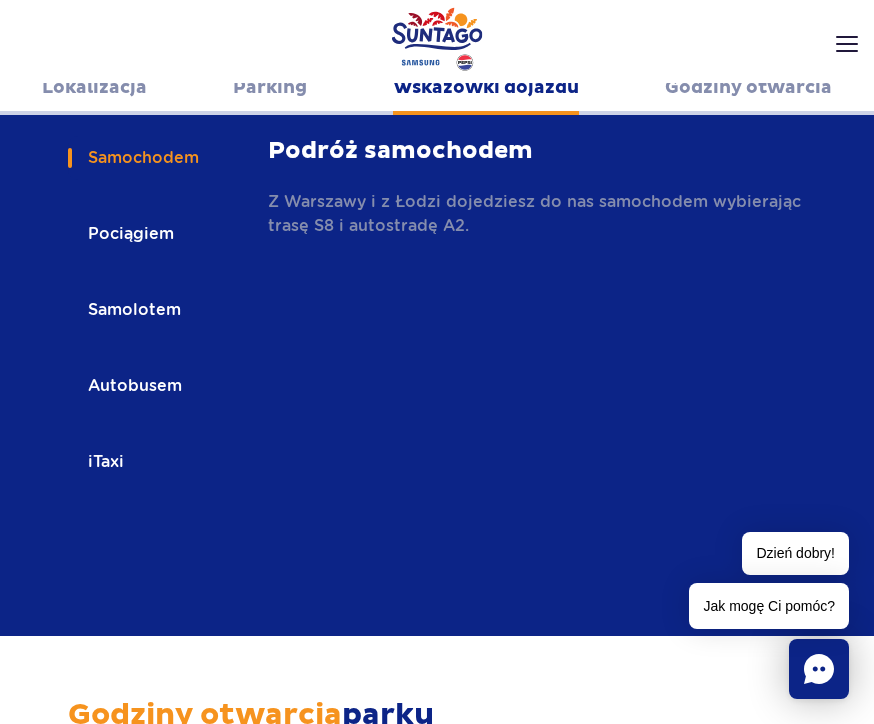 click on "Autobusem" at bounding box center (133, 386) 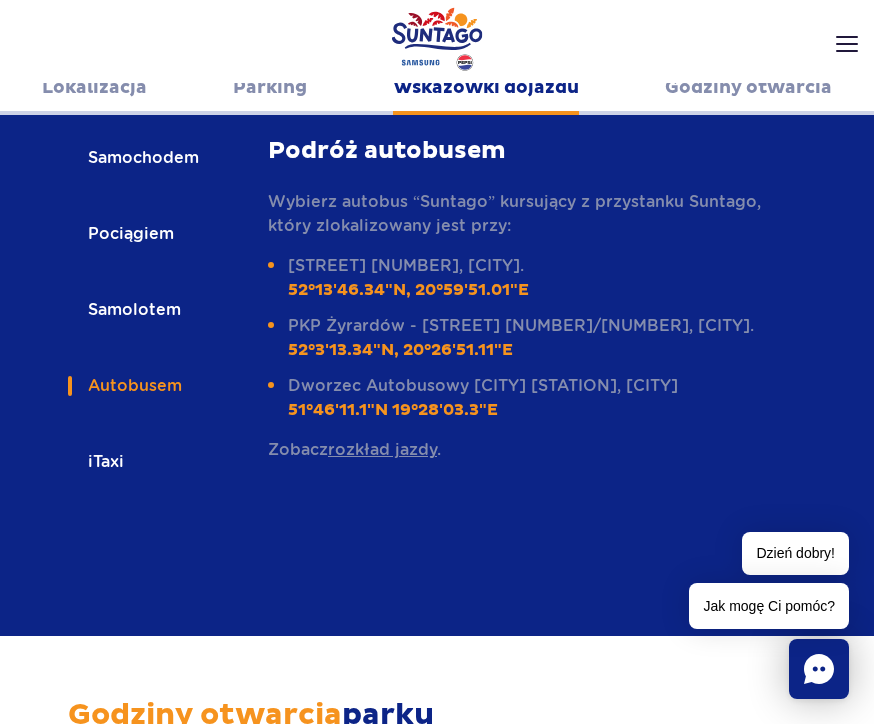 click on "52°13'46.34"N, 20°59'51.01"E" at bounding box center (408, 290) 